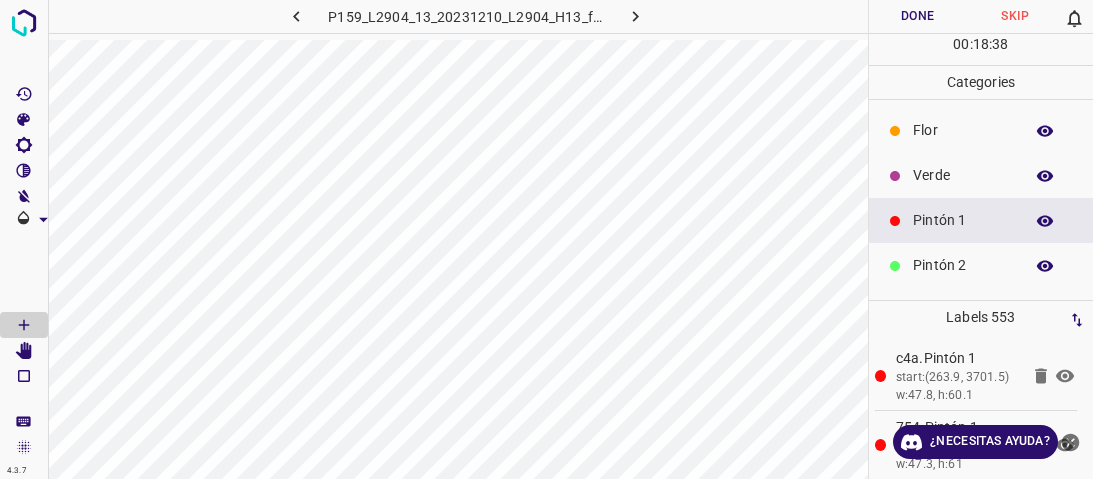 scroll, scrollTop: 0, scrollLeft: 0, axis: both 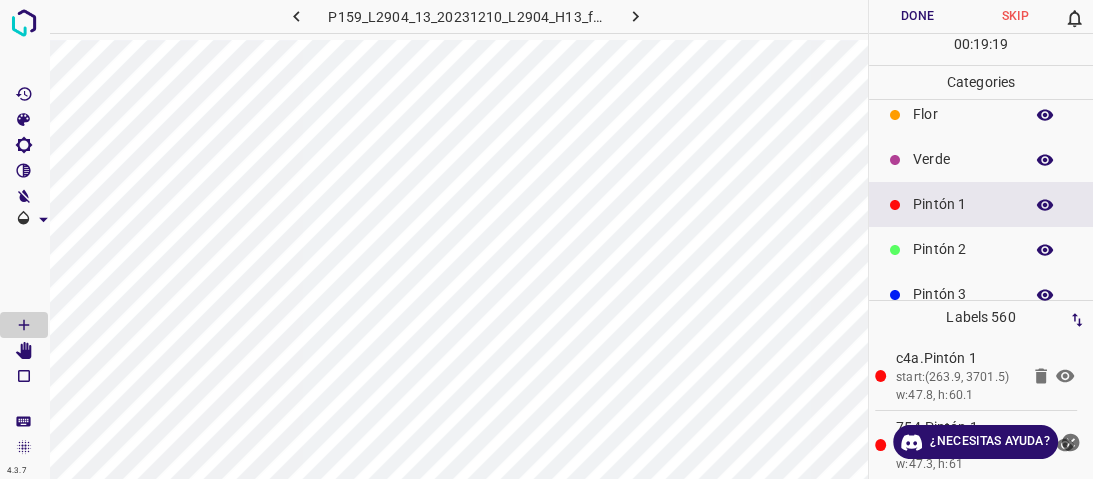 click on "Verde" at bounding box center (963, 159) 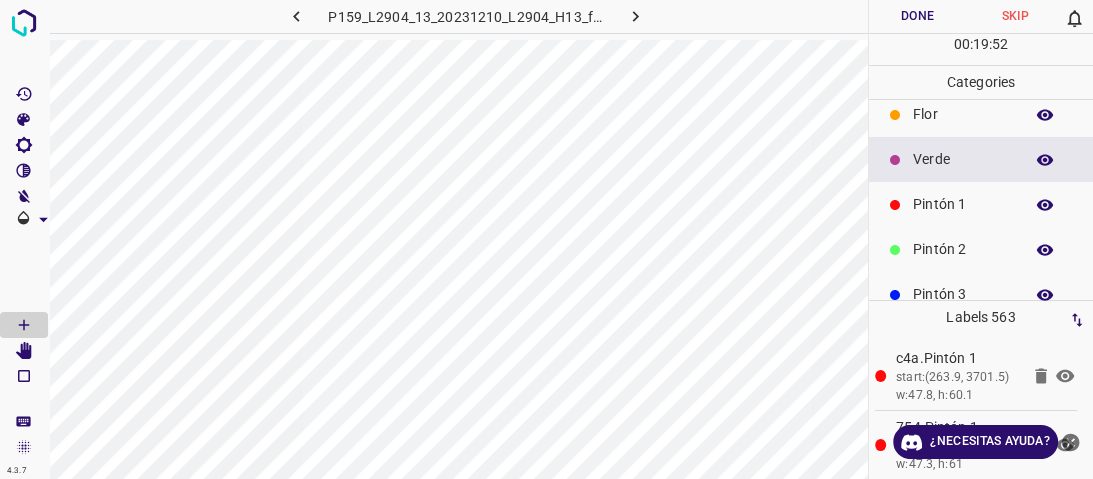 click on "Pintón 1" at bounding box center (963, 204) 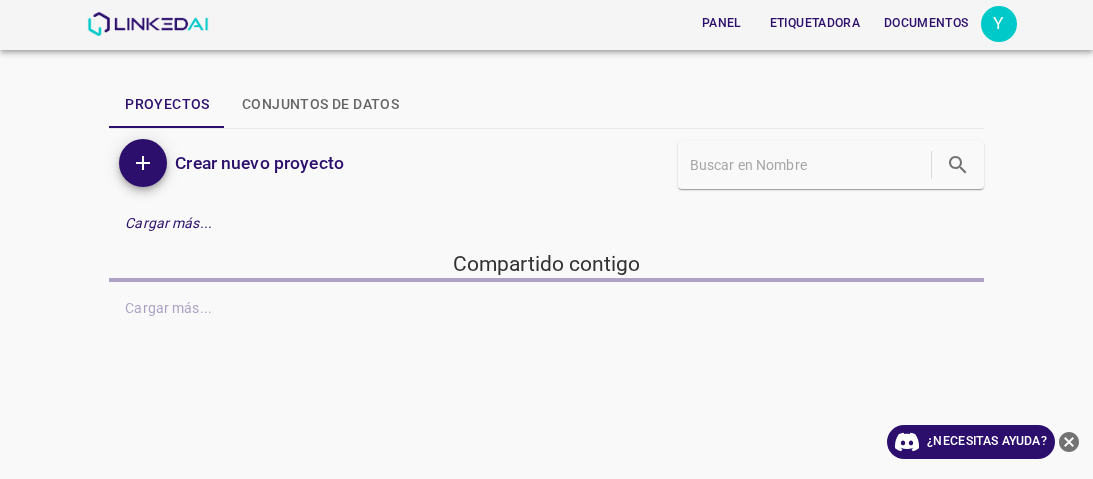 scroll, scrollTop: 0, scrollLeft: 0, axis: both 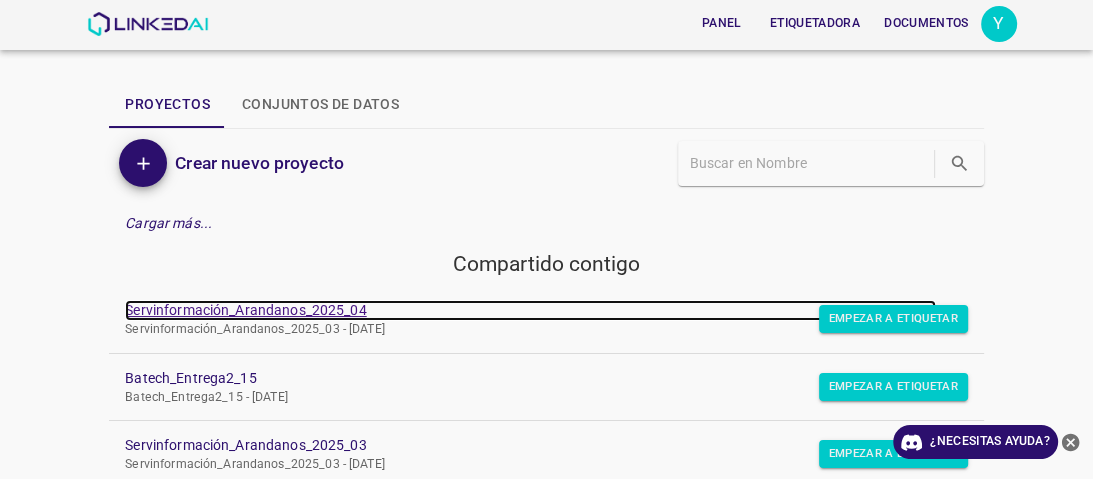 click on "Servinformación_Arandanos_2025_04" at bounding box center [245, 310] 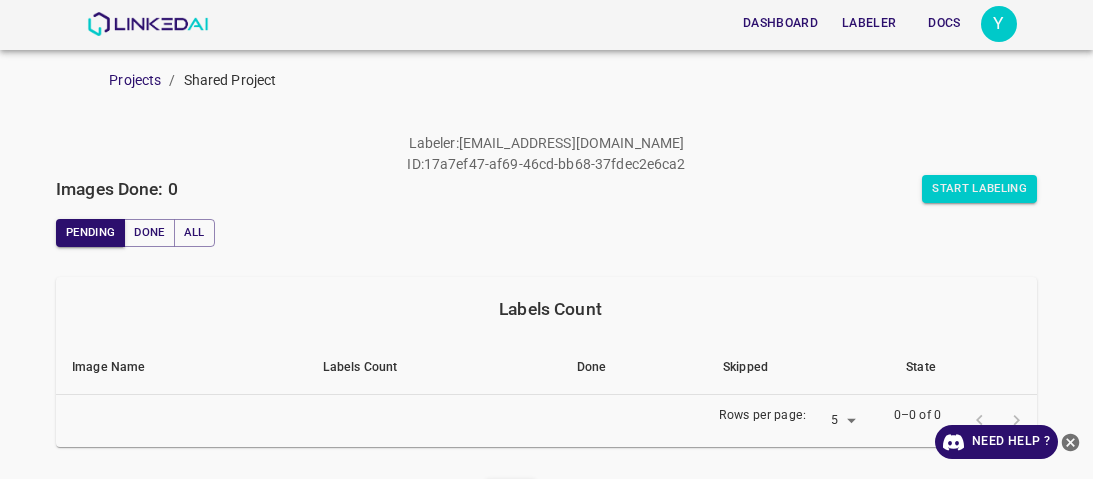 scroll, scrollTop: 0, scrollLeft: 0, axis: both 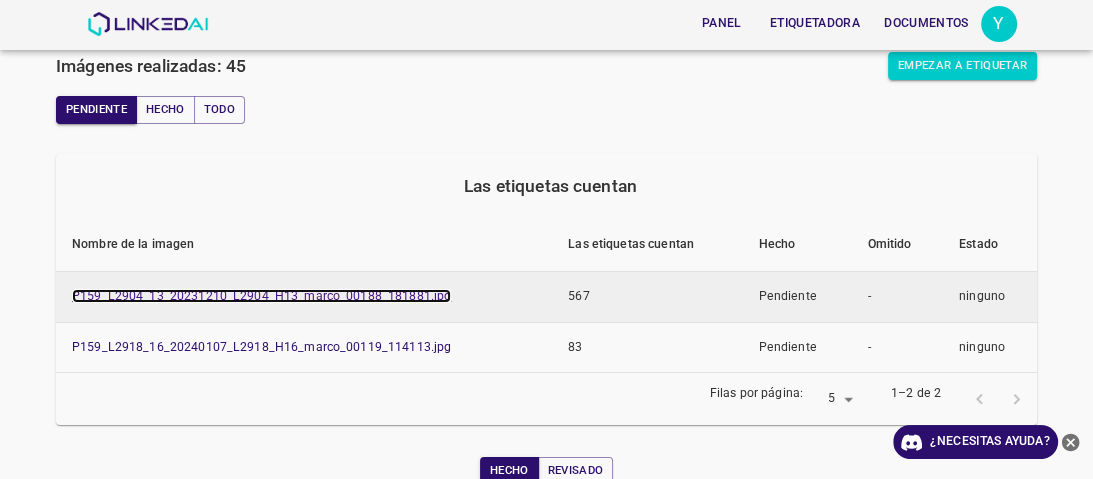 click on "P159_L2904_13_20231210_L2904_H13_marco_00188_181881.jpg" at bounding box center [261, 296] 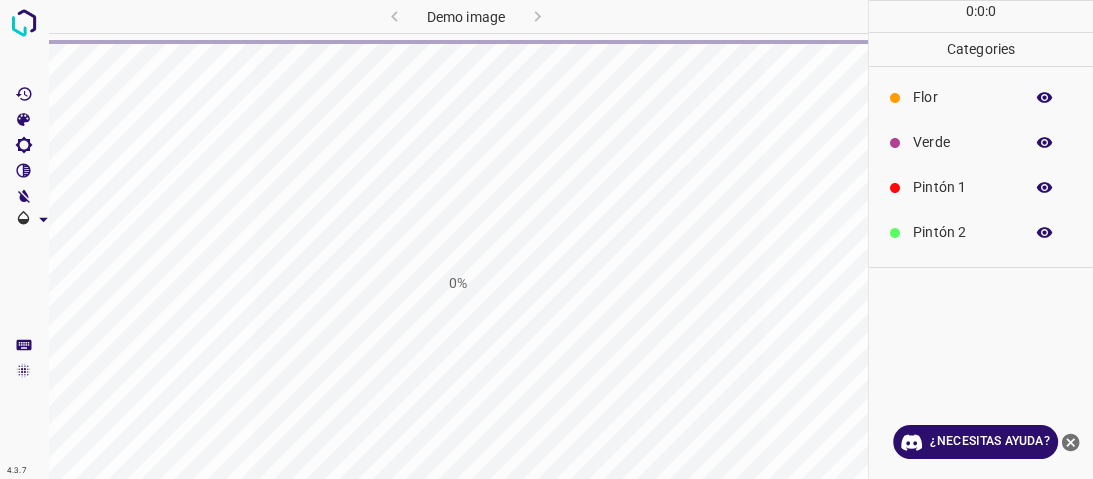 scroll, scrollTop: 0, scrollLeft: 0, axis: both 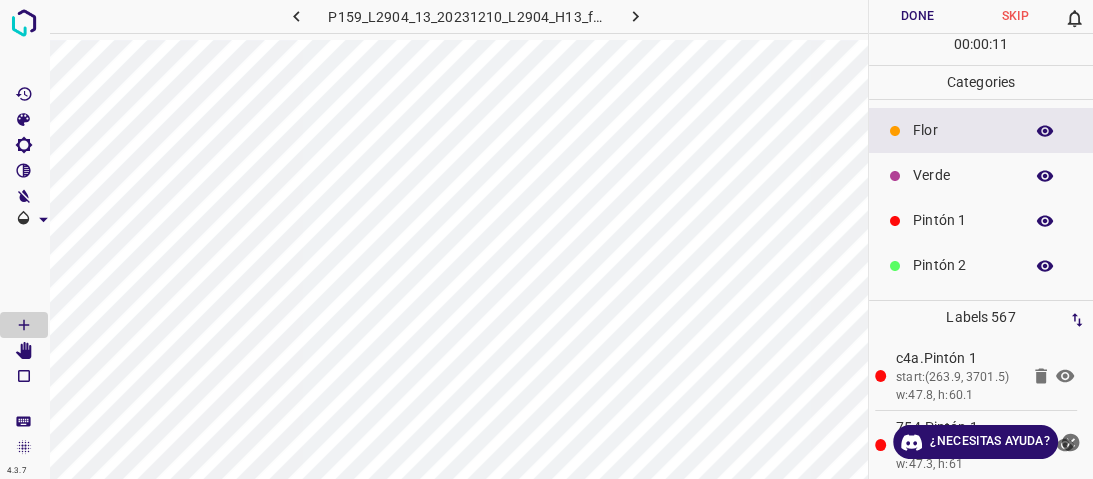 click on "Verde" at bounding box center [963, 175] 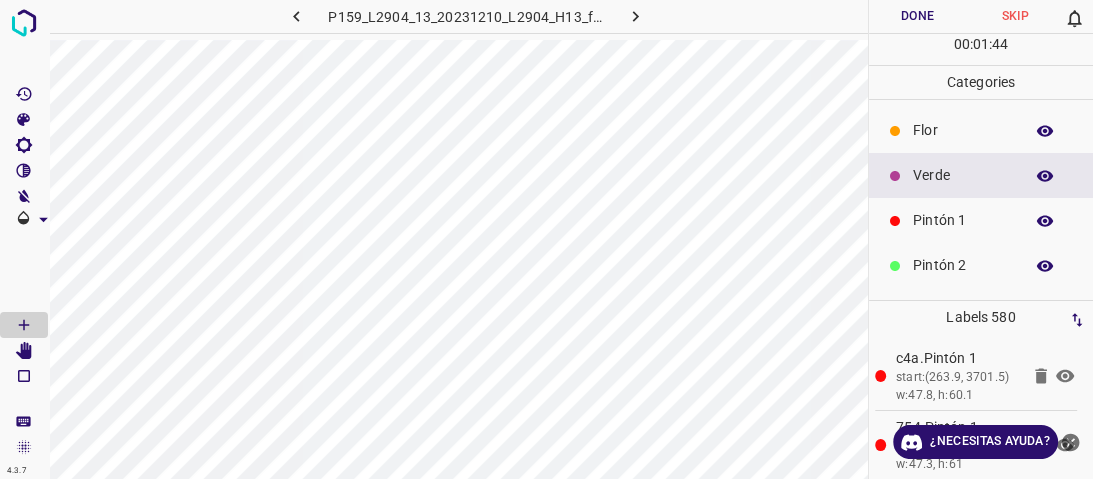 click on "Pintón 1" at bounding box center [963, 220] 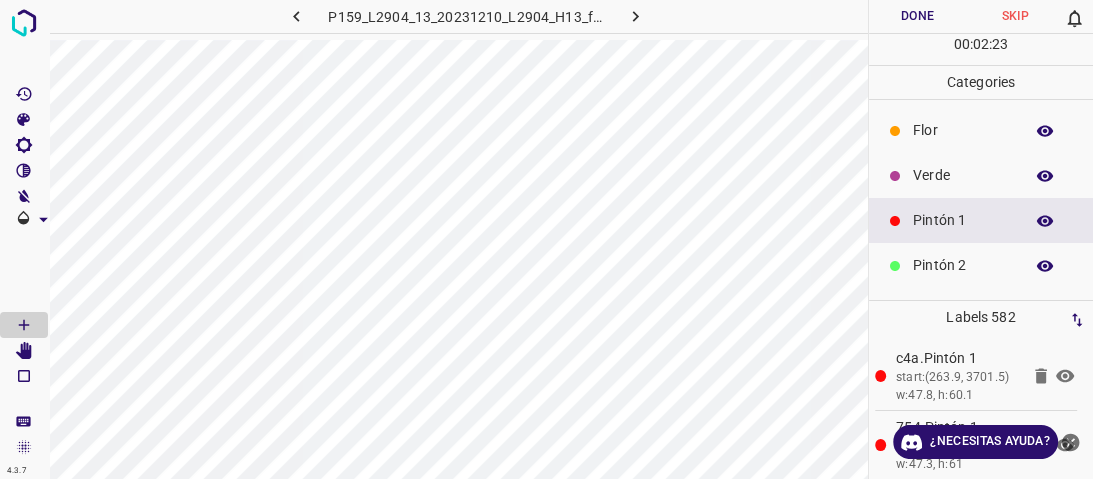click on "Verde" at bounding box center (963, 175) 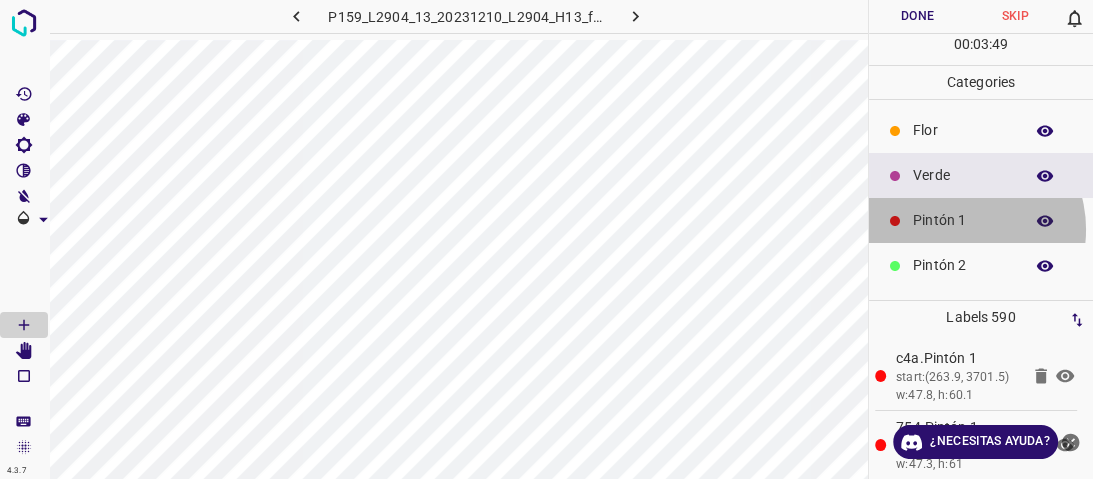 click on "Pintón 1" at bounding box center [963, 220] 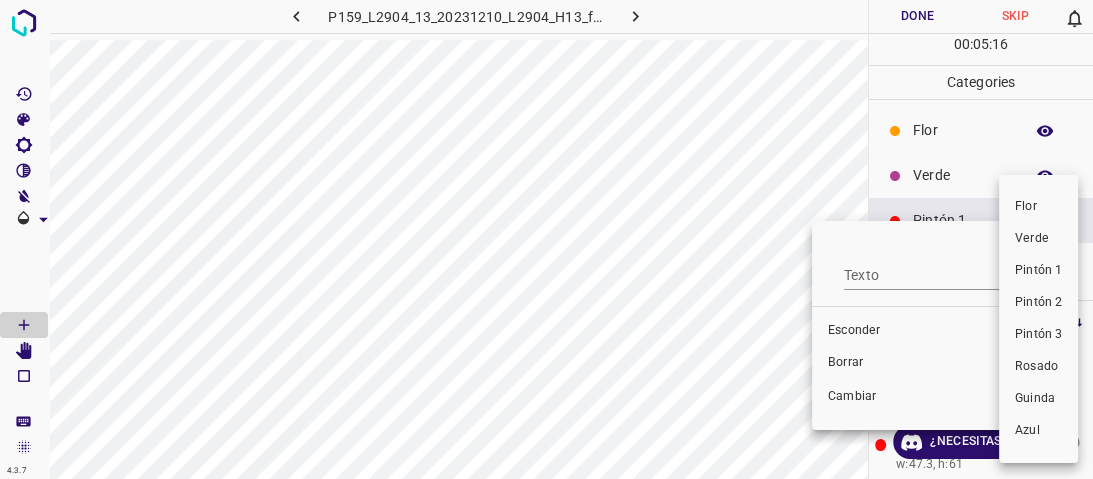 click on "Verde" at bounding box center (1032, 238) 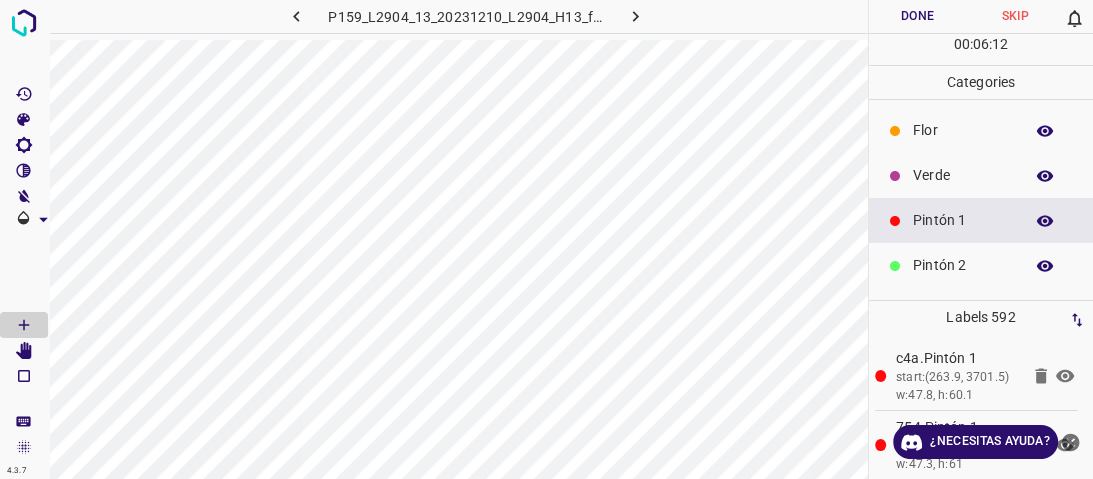 click at bounding box center [804, 16] 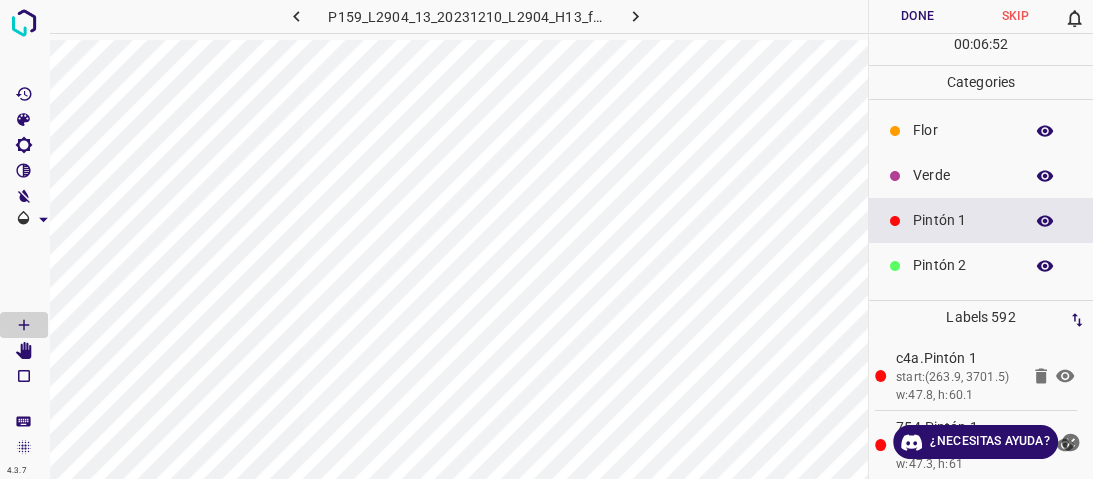click at bounding box center (804, 16) 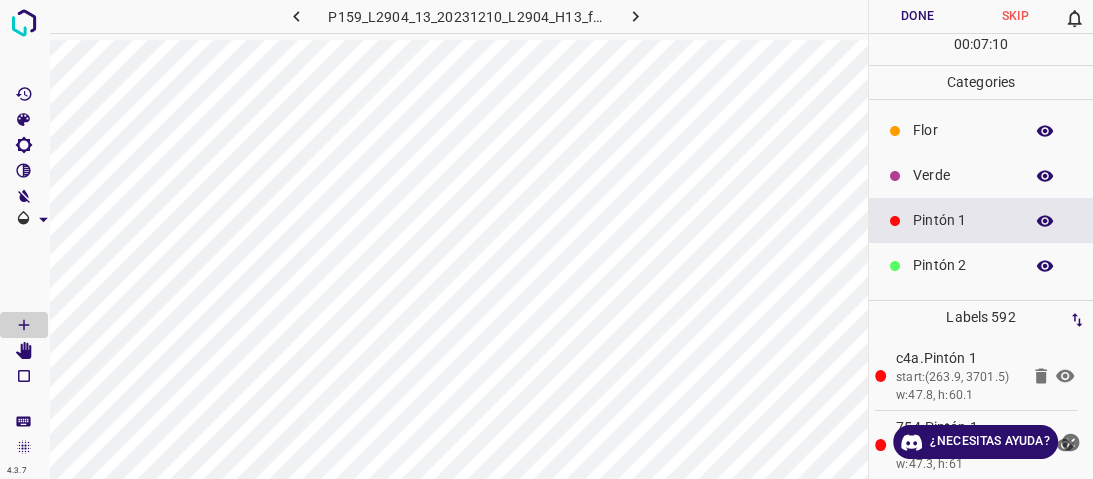 click on "Verde" at bounding box center (963, 175) 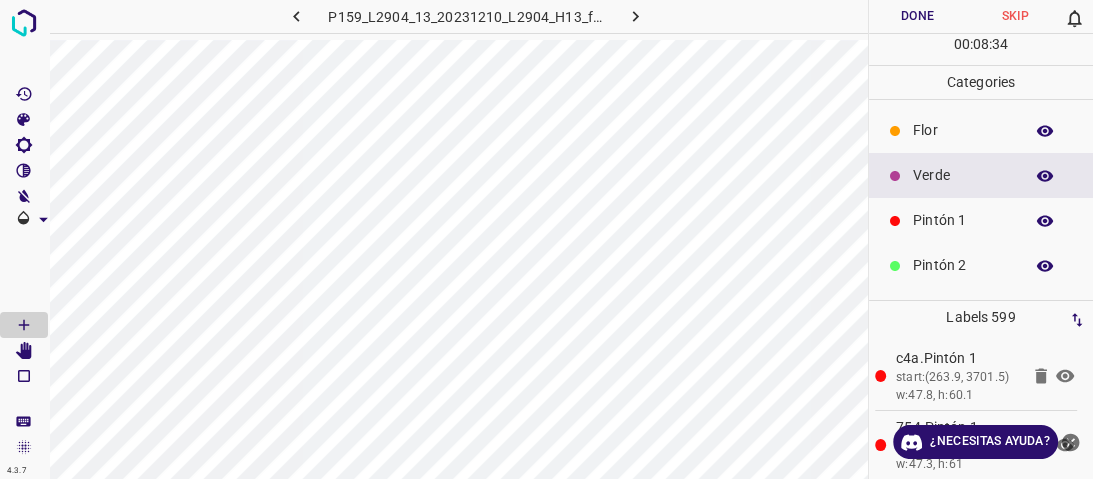 click on "Pintón 1" at bounding box center (963, 220) 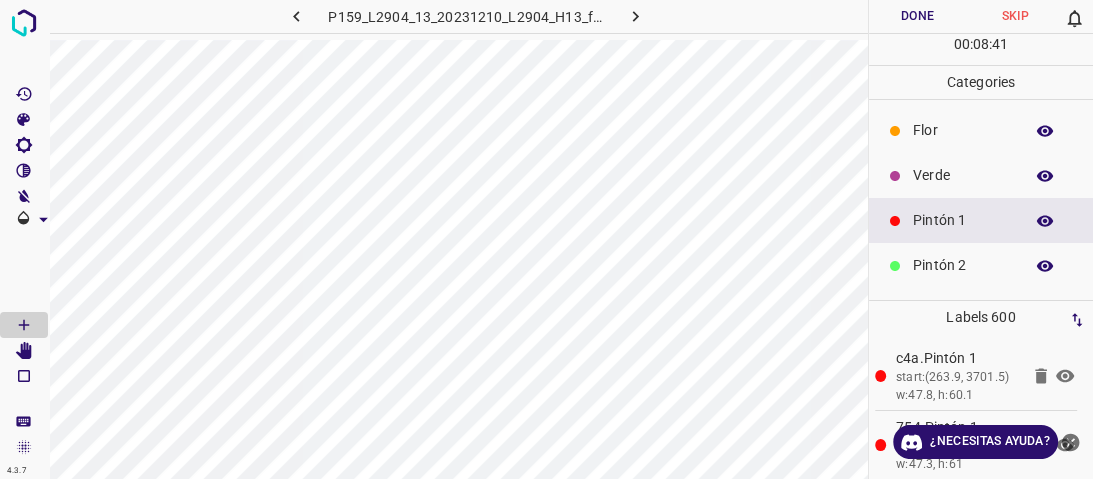 click on "Verde" at bounding box center (963, 175) 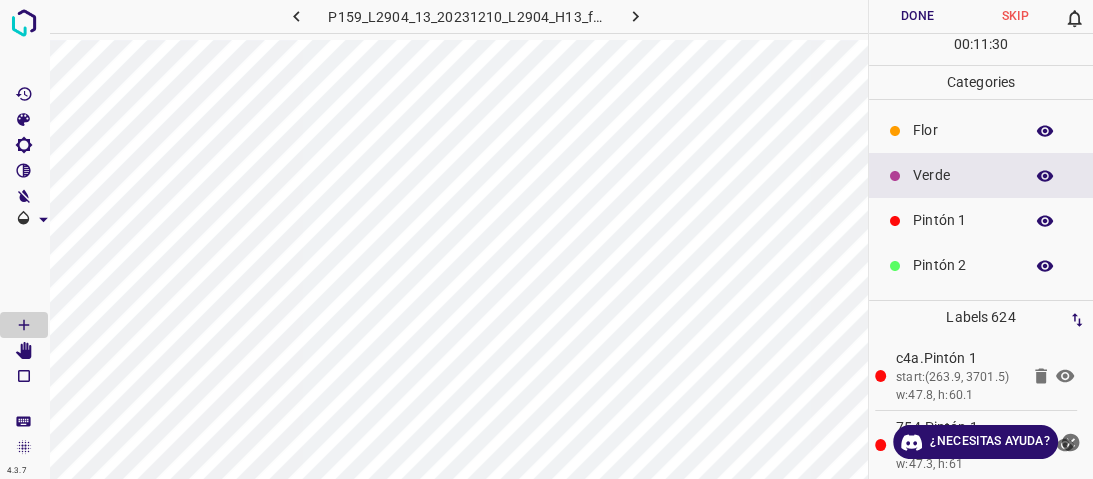 click on "Pintón 1" at bounding box center (963, 220) 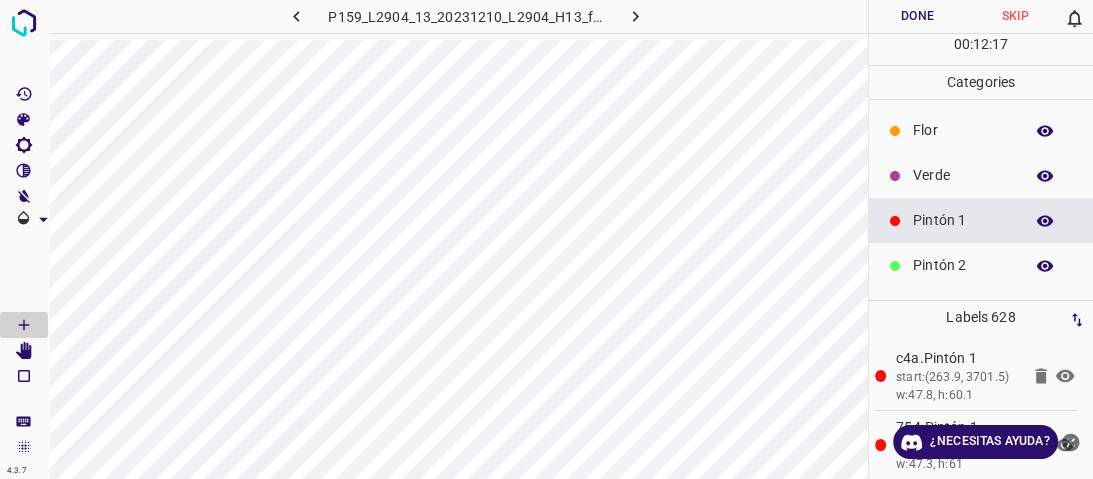 click on "Verde" at bounding box center (981, 175) 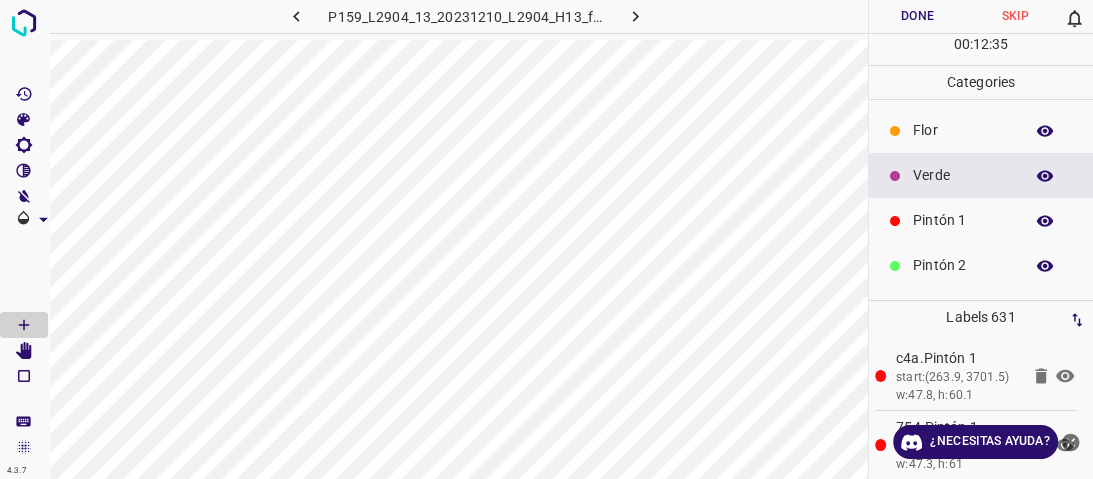 click on "Pintón 1" at bounding box center (963, 220) 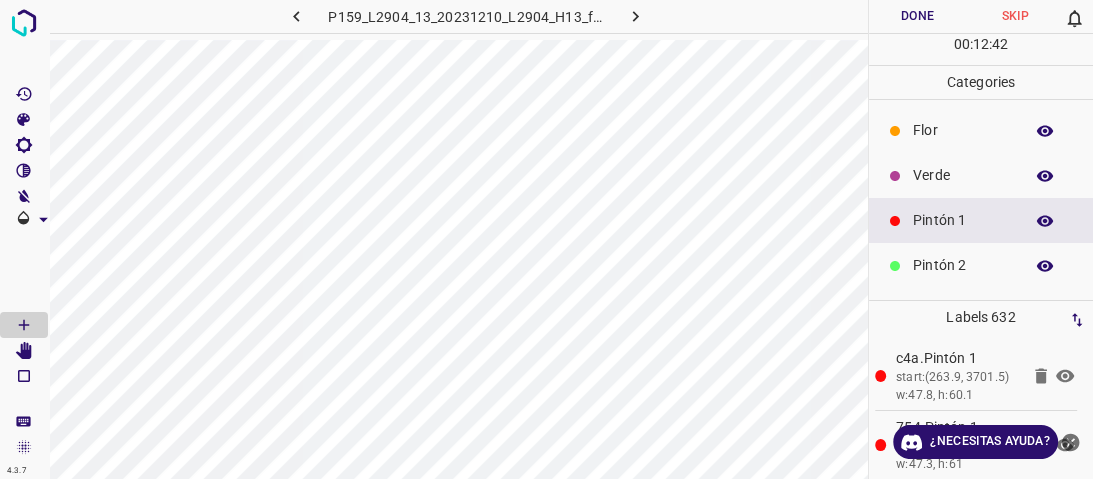 click on "Verde" at bounding box center (963, 175) 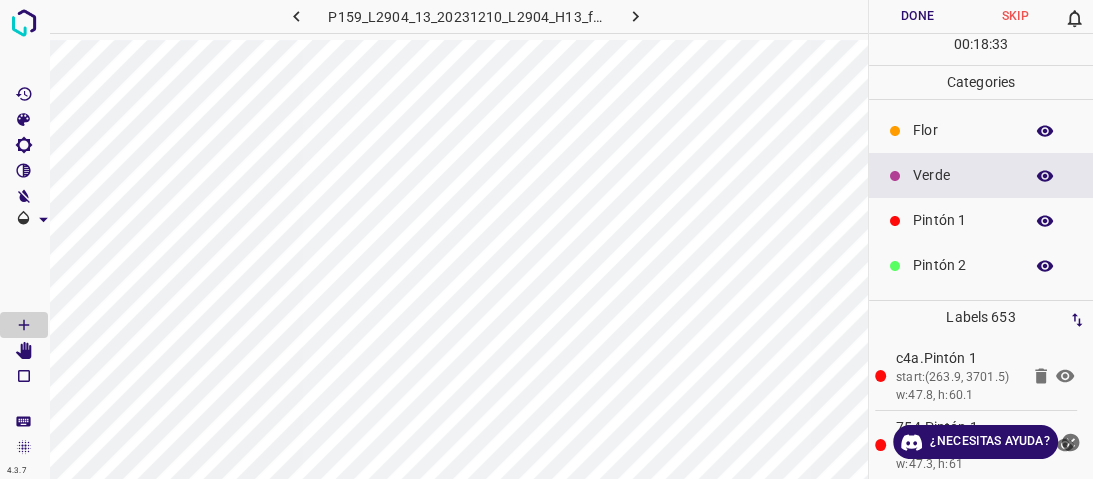 click on "4.3.7 P159_L2904_13_20231210_L2904_H13_frame_00188_181881.jpg Done Skip 0 00   : 18   : 33   Categories Flor Verde Pintón 1 Pintón 2 Pintón 3 Rosado Guinda Azul Labels   653 c4a.Pintón 1
start:(263.9, 3701.5)
w:47.8, h:60.1
754.Pintón 1
start:(244.7, 3652.7)
w:47.3, h:61
7f7.Pintón 1
start:(288.5, 3651.4)
w:47.8, h:56.4
bce.Pintón 1
start:(238.4, 3728.3)
w:38.2, h:55.5
10f.Pintón 1
start:(298.9, 3706.5)
w:27.3, h:45.5
25f.Pintón 1
start:(372.3, 3719.2)
w:44.6, h:53.7
c27.Pintón 1
start:(396.8, 3681)
w:46.4, h:52.8
5bf.Verde
start:(324.9, 3653.6)
w:27.7, h:53.7
d1c.Verde
start:(271.6, 3646.4)
w:27.3, h:20.4
2ec.Verde
start:(433.7, 3659.6)
w:25.9, h:47.3
190.Pintón 1
start:(403.7, 3639.5)
w:44.1, h:43.7
031.Pintón 1 947.Pintón 1 bb6.Guinda" at bounding box center [546, 239] 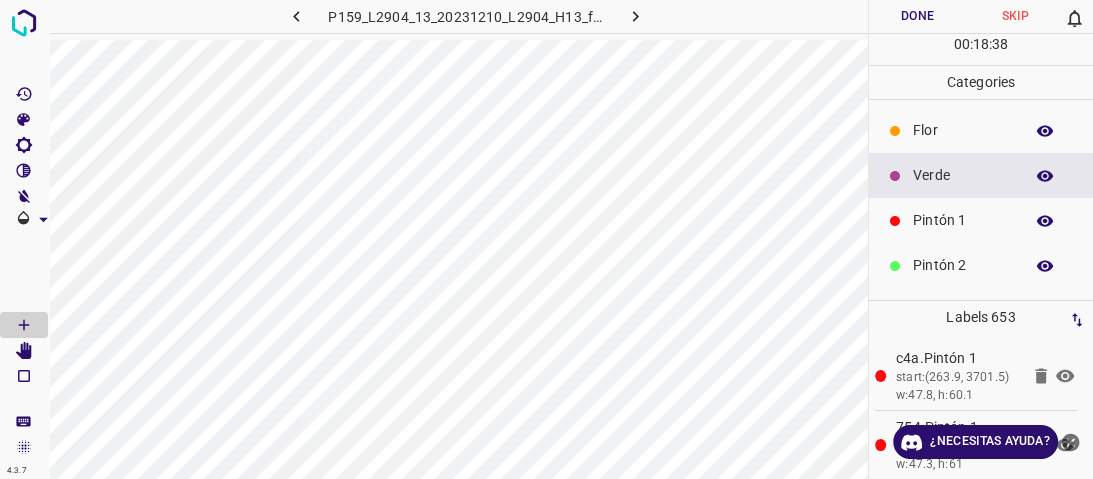 click on "Verde" at bounding box center [963, 175] 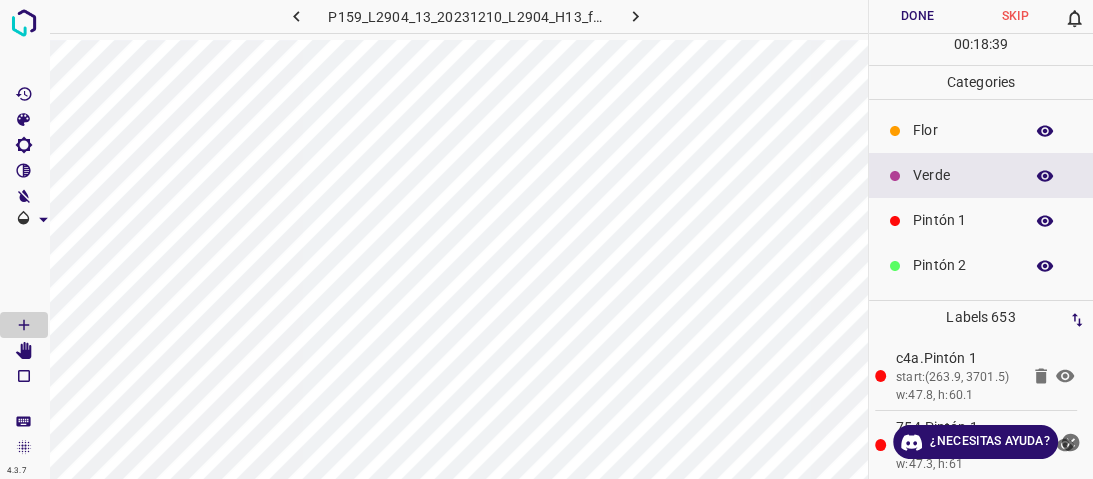 click on "Verde" at bounding box center (963, 175) 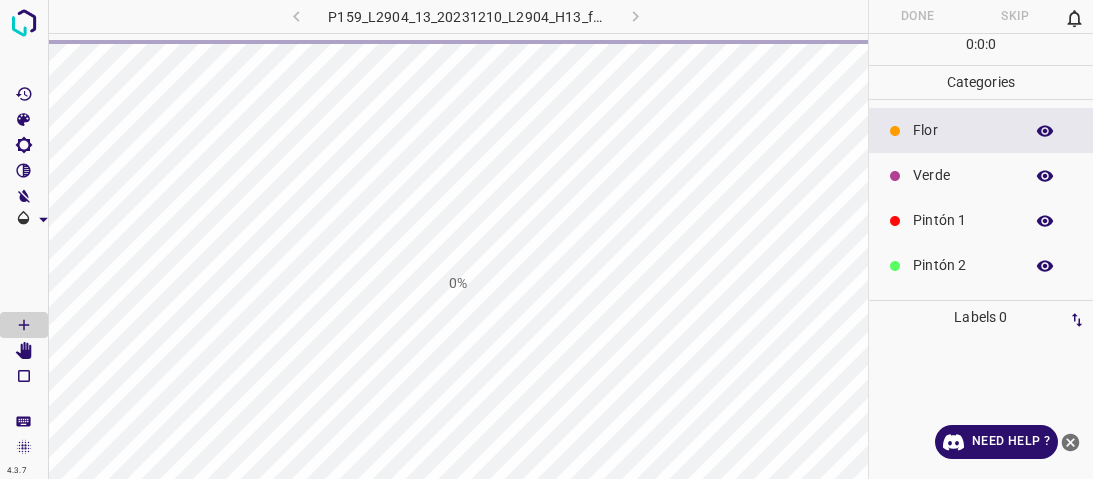 scroll, scrollTop: 0, scrollLeft: 0, axis: both 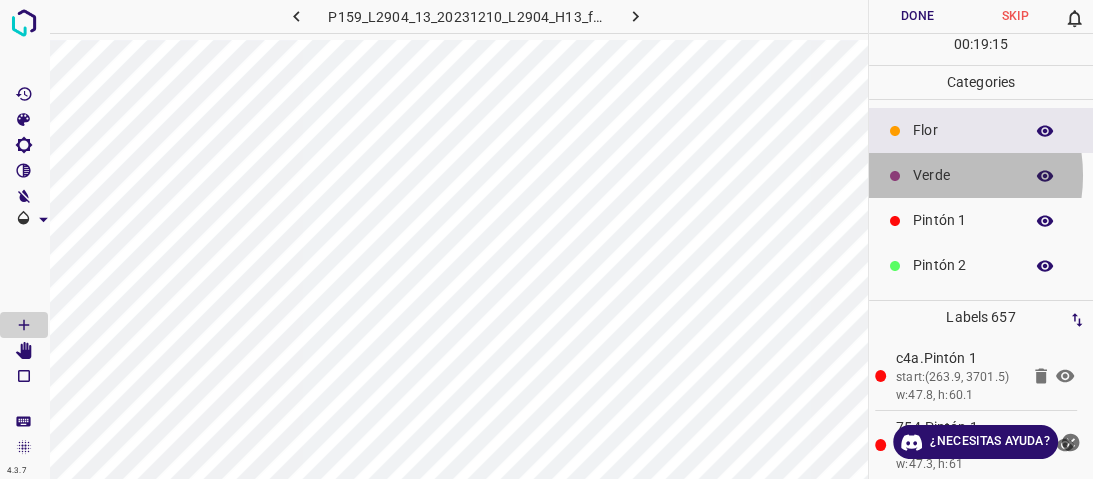click on "Verde" at bounding box center [963, 175] 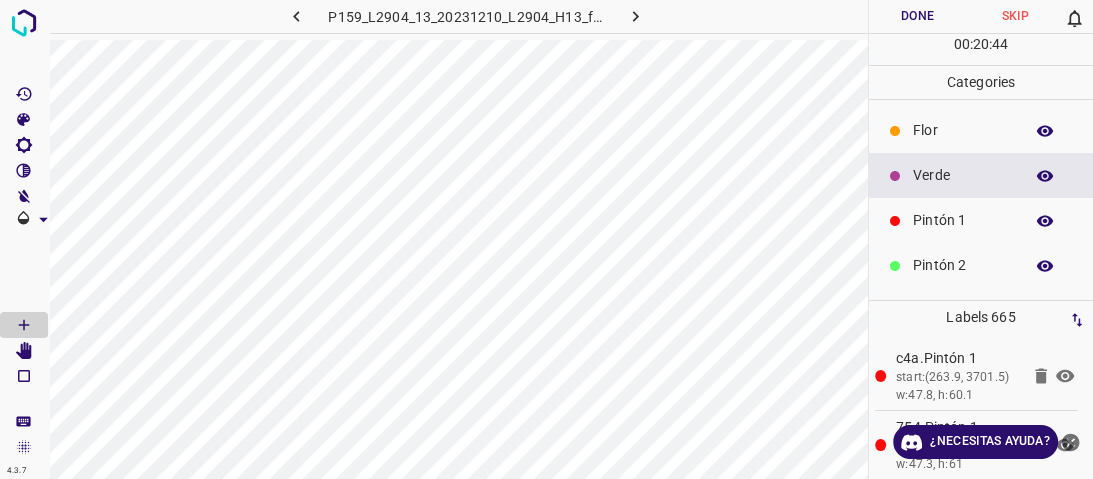 scroll, scrollTop: 176, scrollLeft: 0, axis: vertical 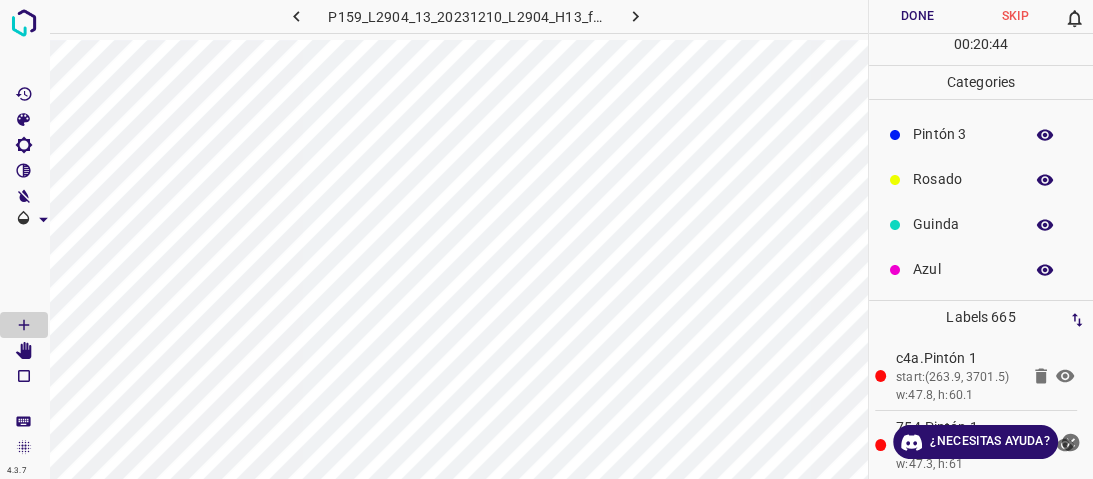 click on "Azul" at bounding box center (981, 269) 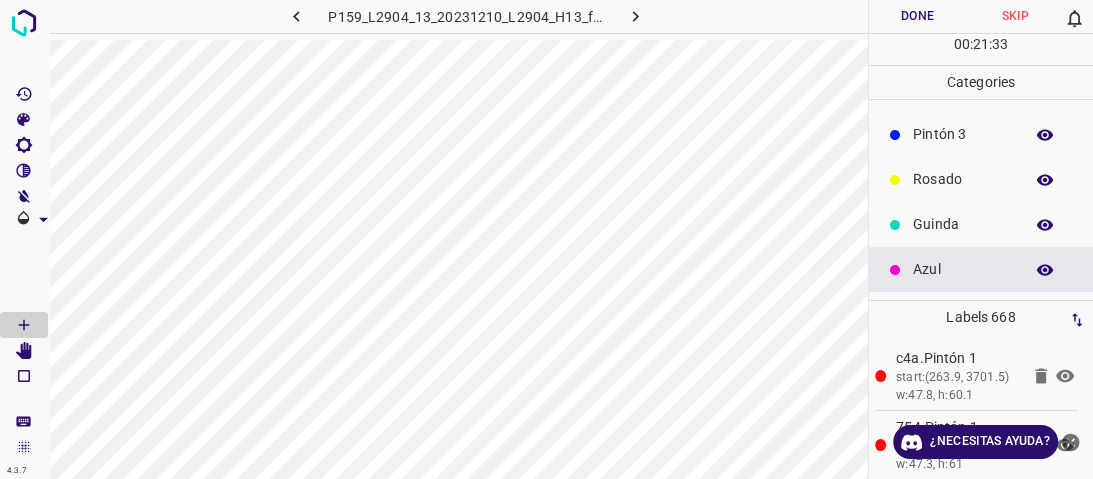 scroll, scrollTop: 96, scrollLeft: 0, axis: vertical 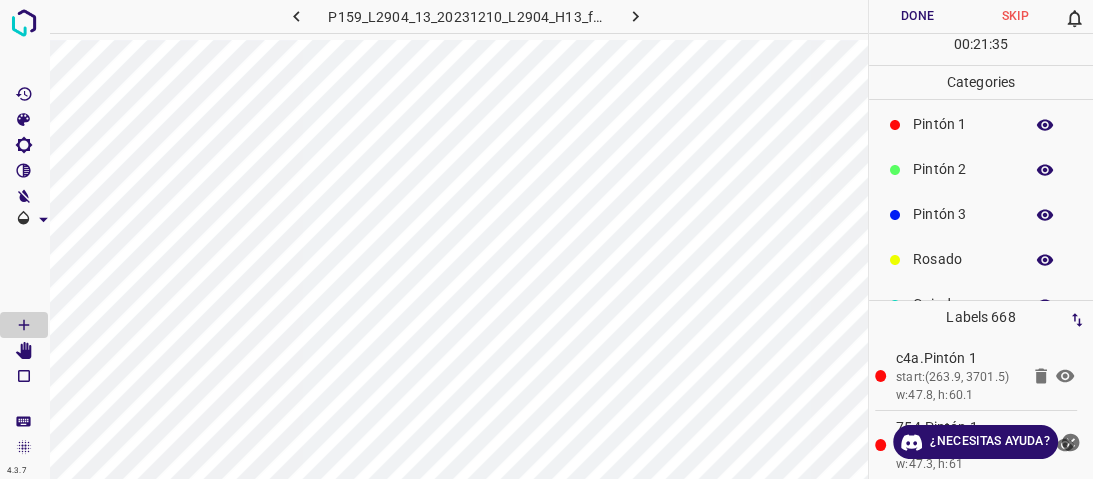 click on "Pintón 2" at bounding box center (963, 169) 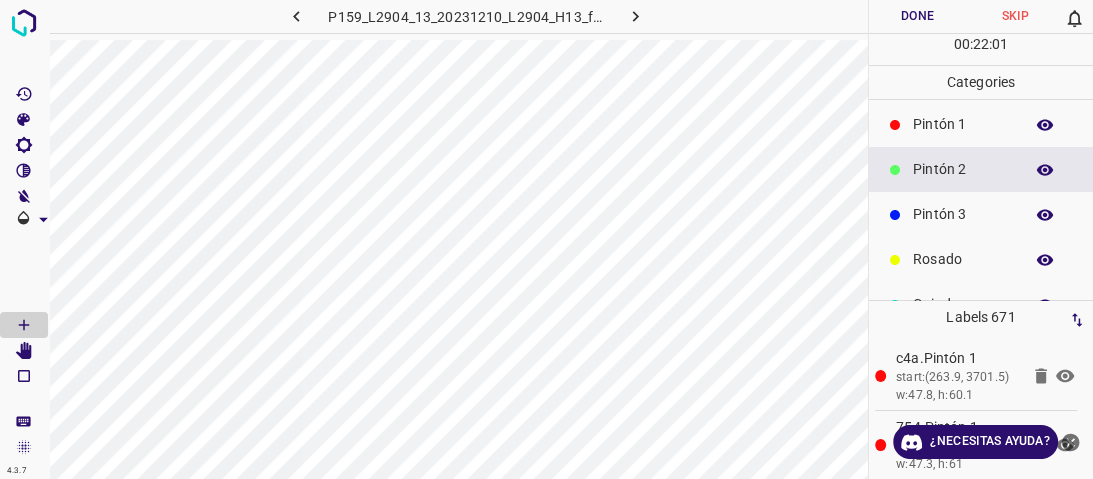 click on "Pintón 3" at bounding box center [963, 214] 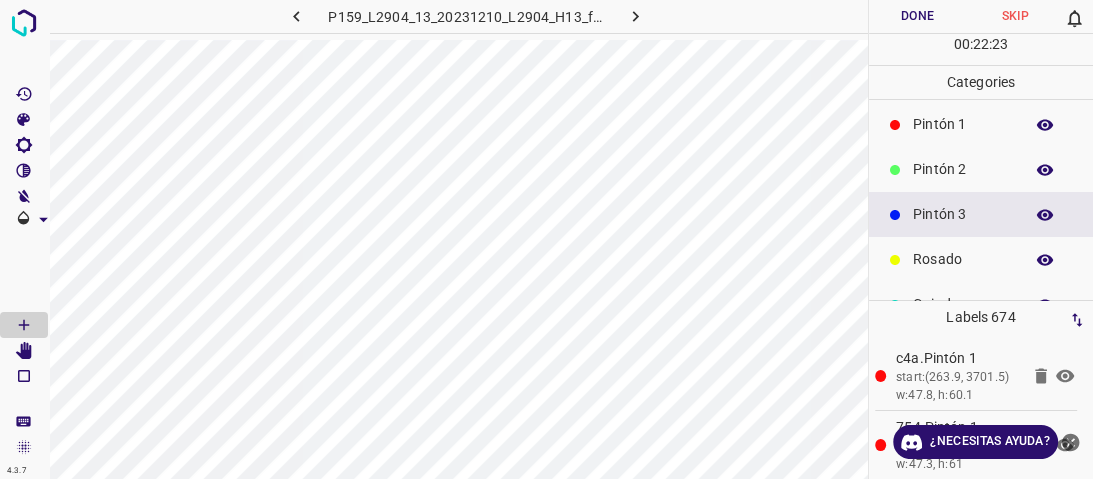 scroll, scrollTop: 176, scrollLeft: 0, axis: vertical 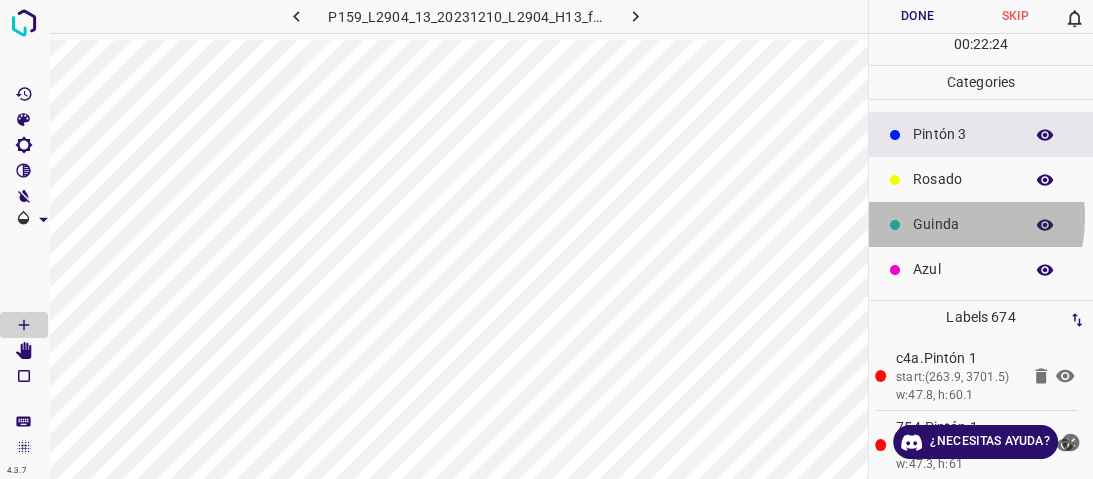 click on "Guinda" at bounding box center [963, 224] 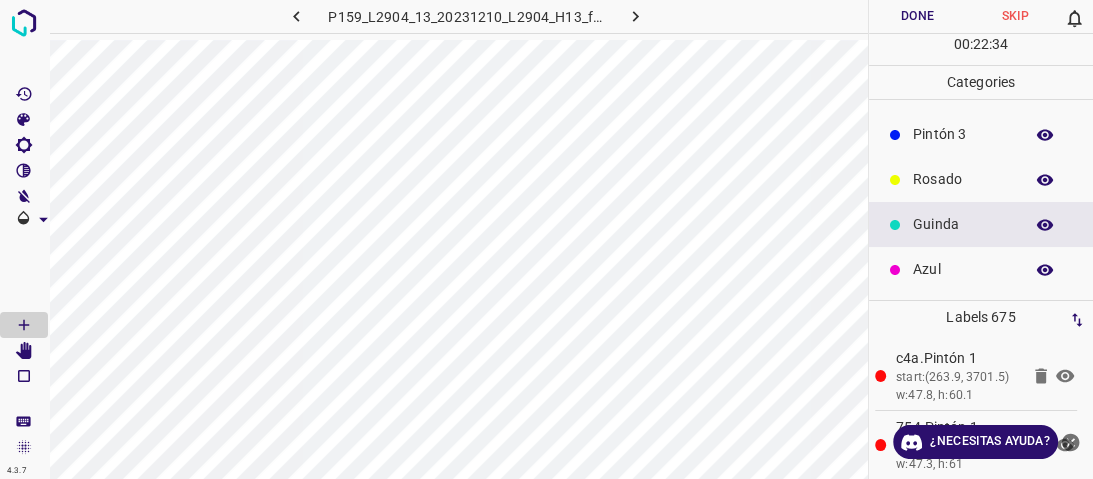 scroll, scrollTop: 0, scrollLeft: 0, axis: both 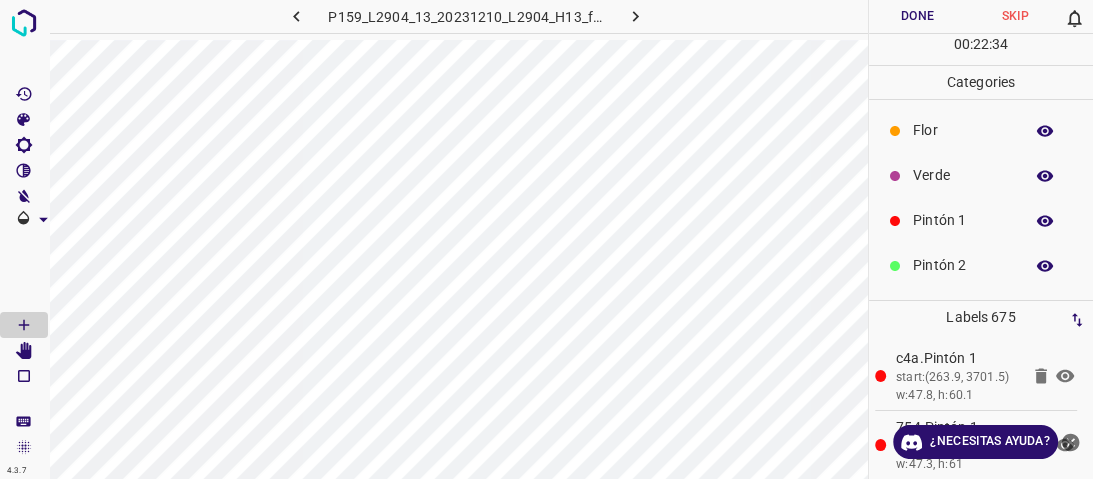 click on "Verde" at bounding box center [963, 175] 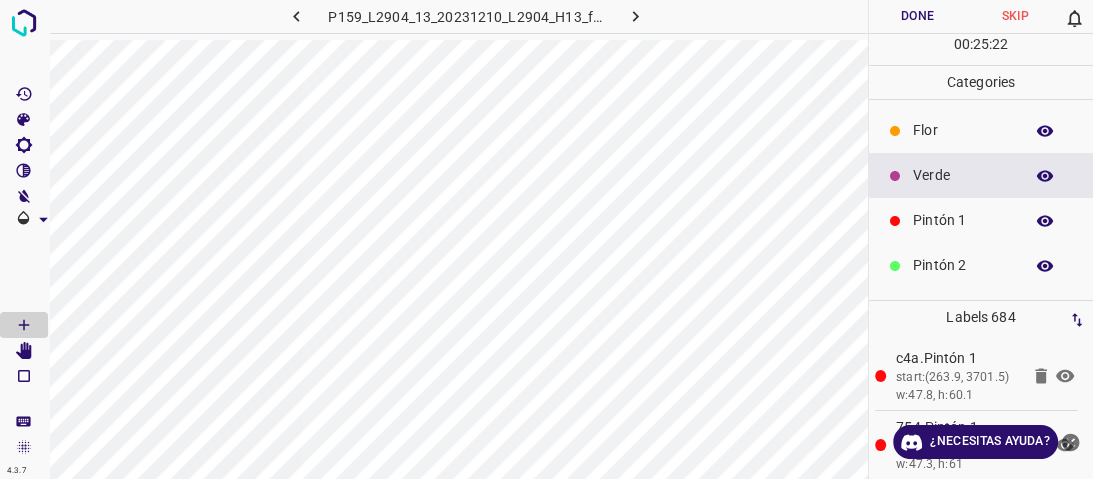 click on "Pintón 1" at bounding box center (963, 220) 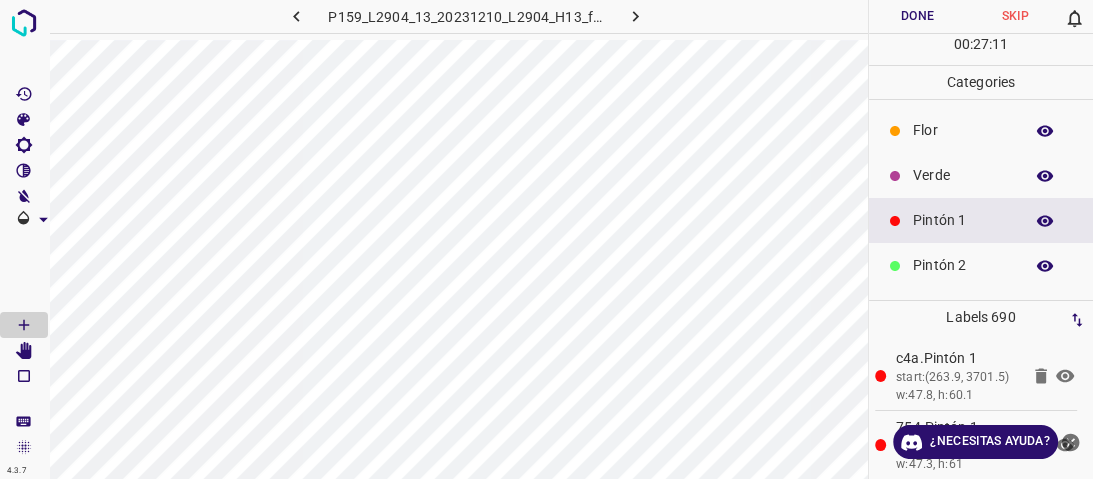 click on "Pintón 1" at bounding box center (963, 220) 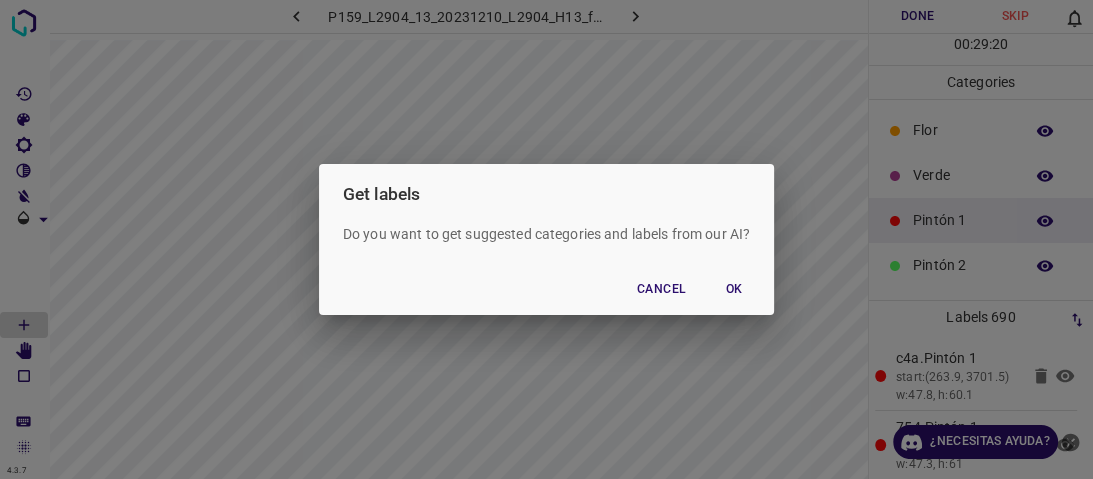 type 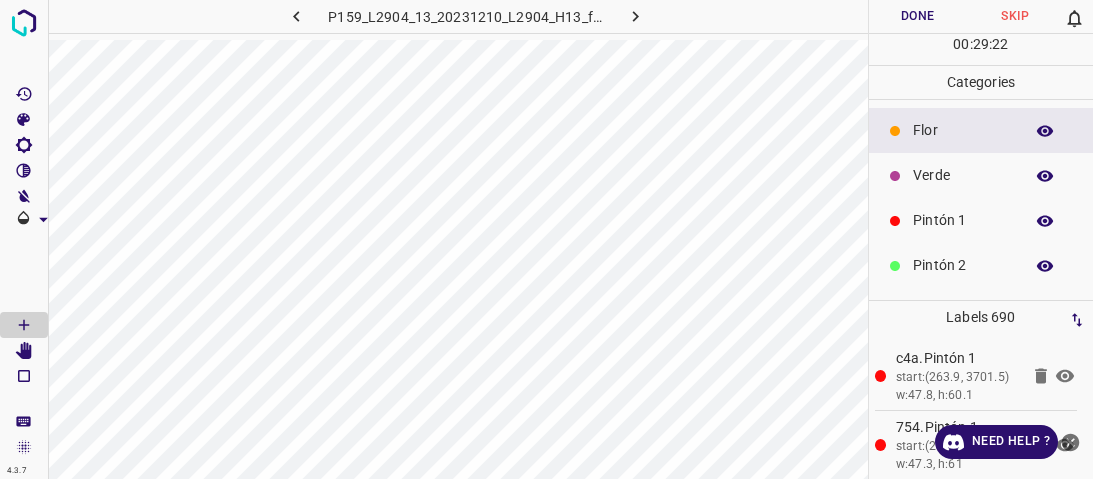 scroll, scrollTop: 0, scrollLeft: 0, axis: both 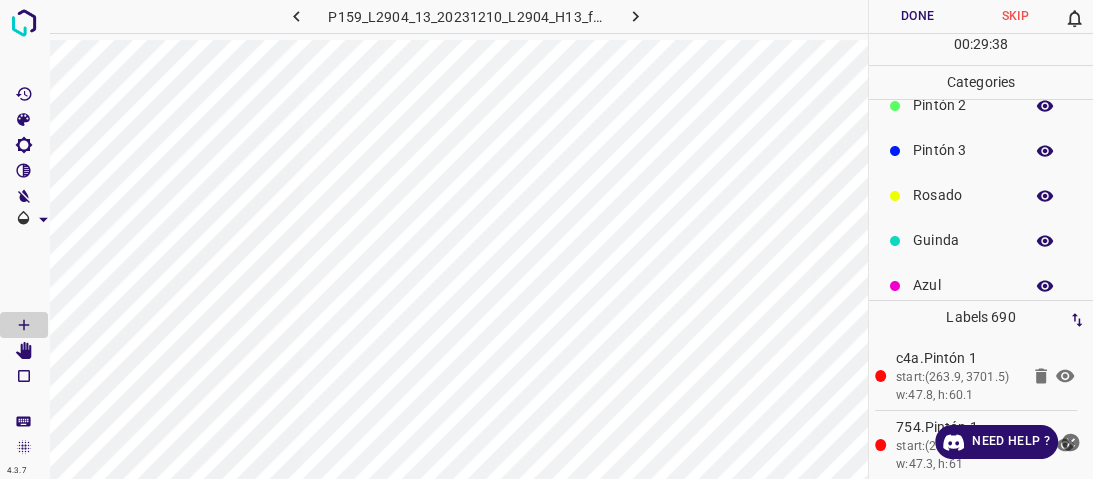 click on "Rosado" at bounding box center (963, 195) 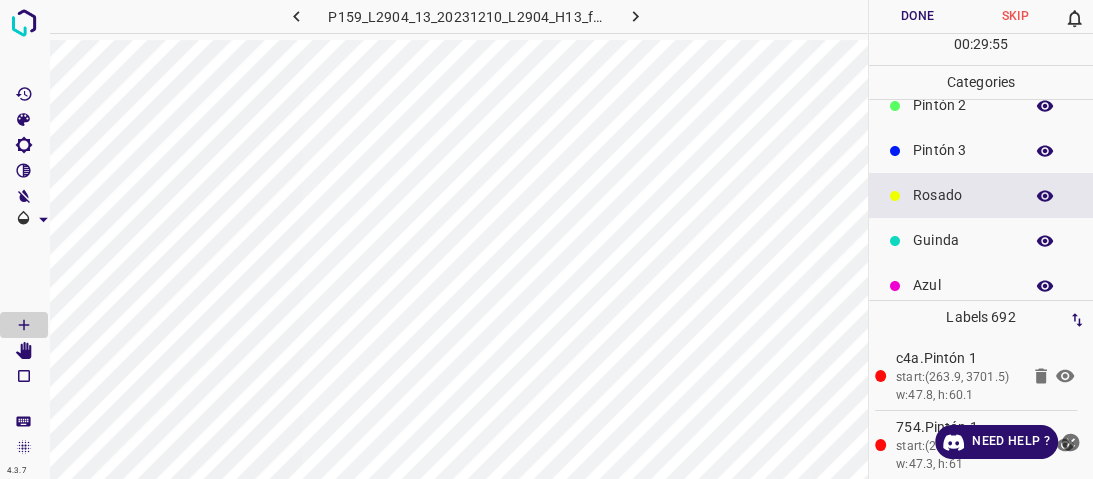 click on "Verde" at bounding box center [963, 15] 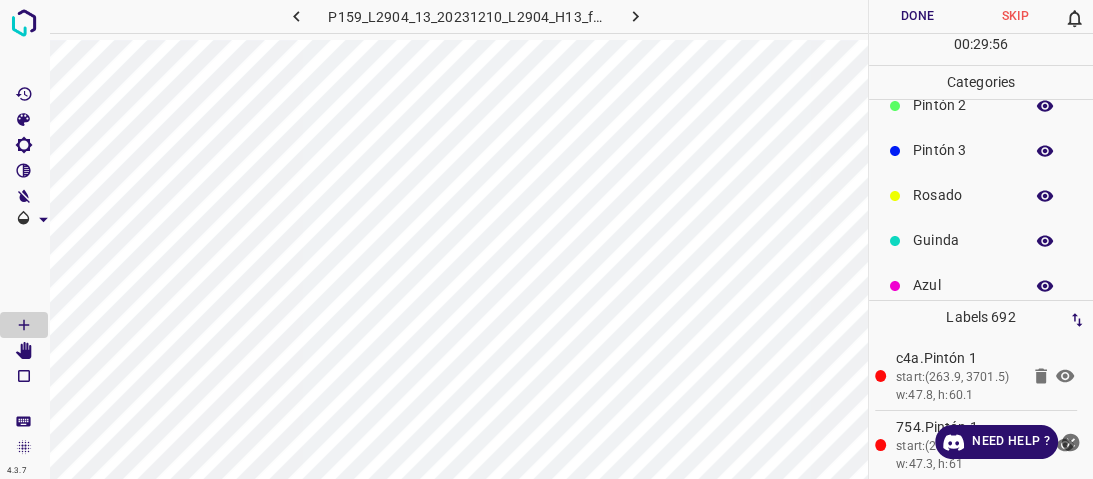 scroll, scrollTop: 0, scrollLeft: 0, axis: both 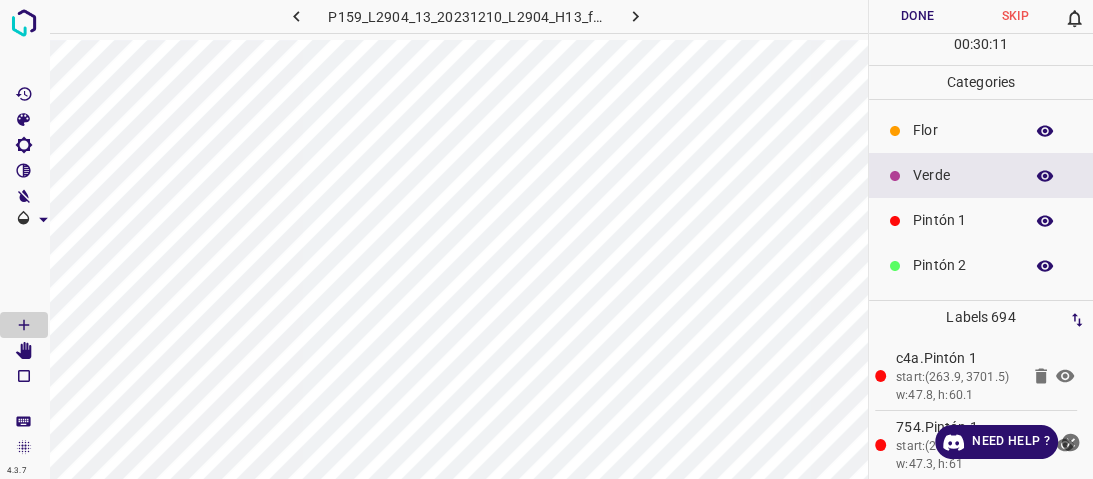 click on "Flor" at bounding box center (963, 130) 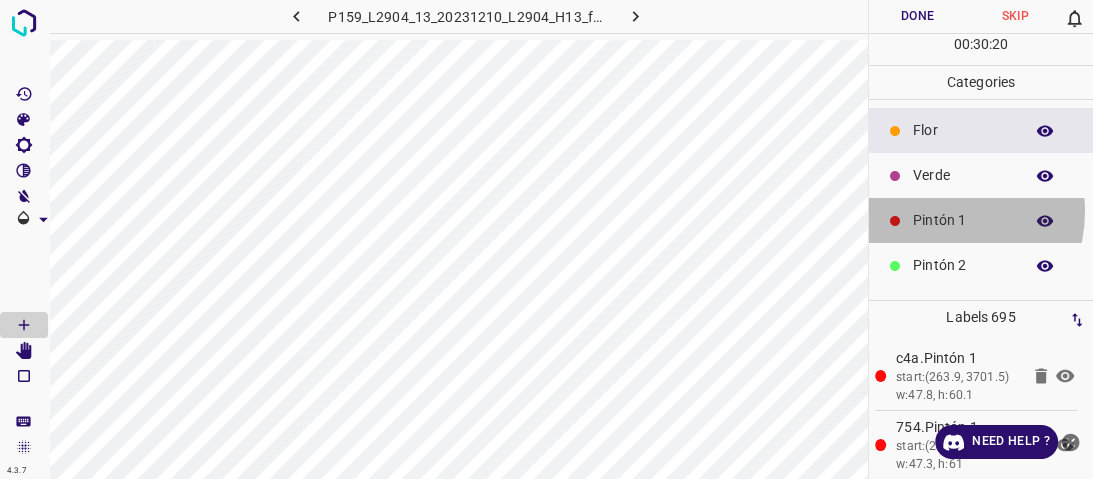 click on "Pintón 1" at bounding box center [963, 220] 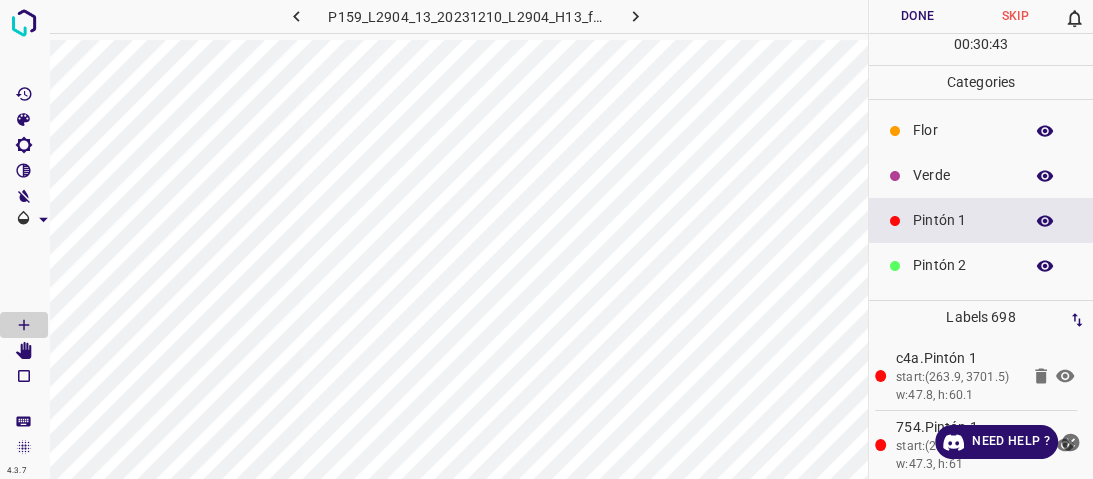 click on "Verde" at bounding box center (963, 175) 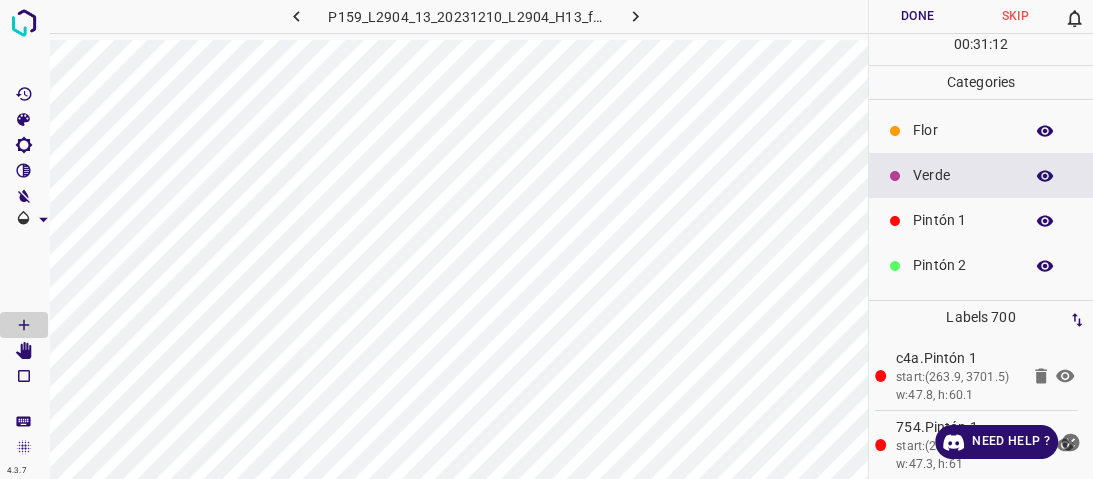 type 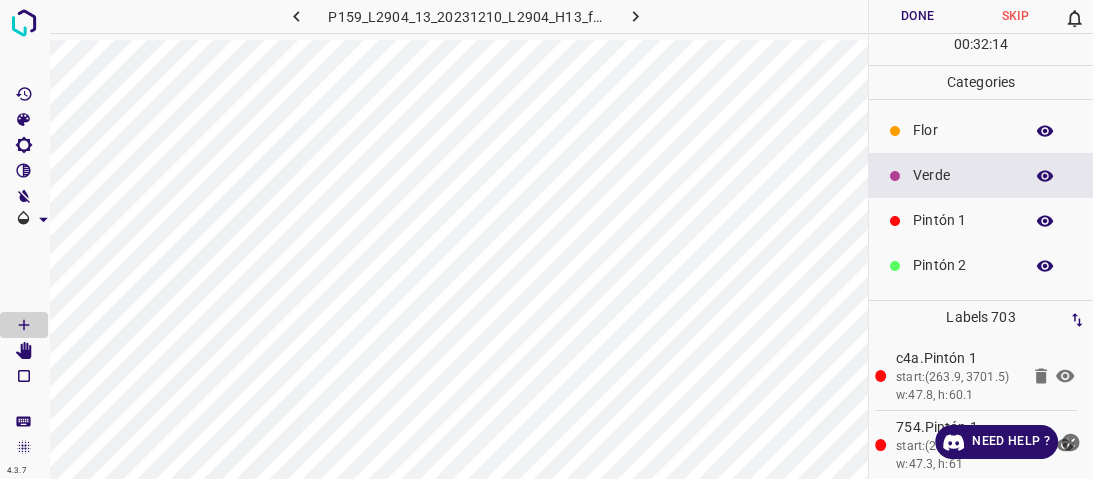 drag, startPoint x: 820, startPoint y: 17, endPoint x: 802, endPoint y: 19, distance: 18.110771 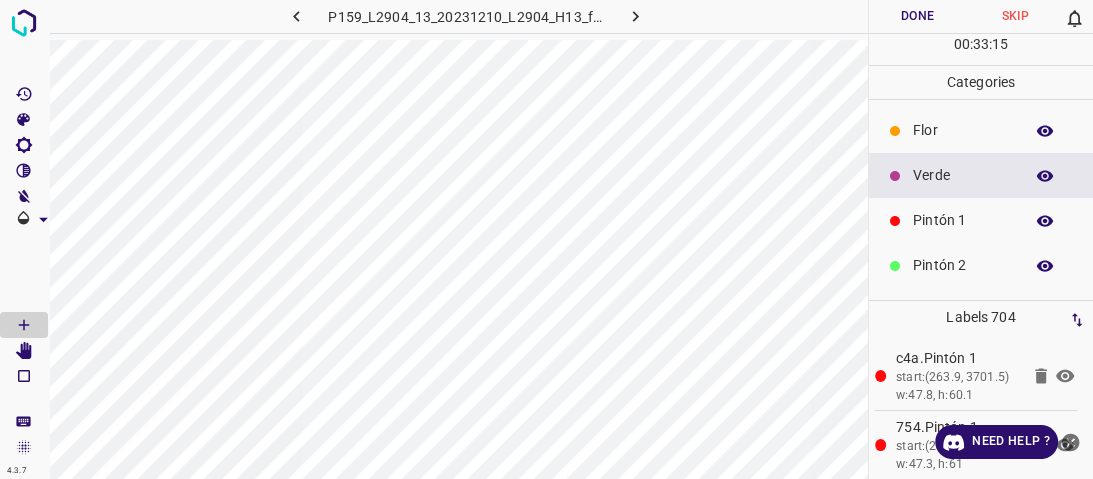 click on "Flor" at bounding box center [981, 130] 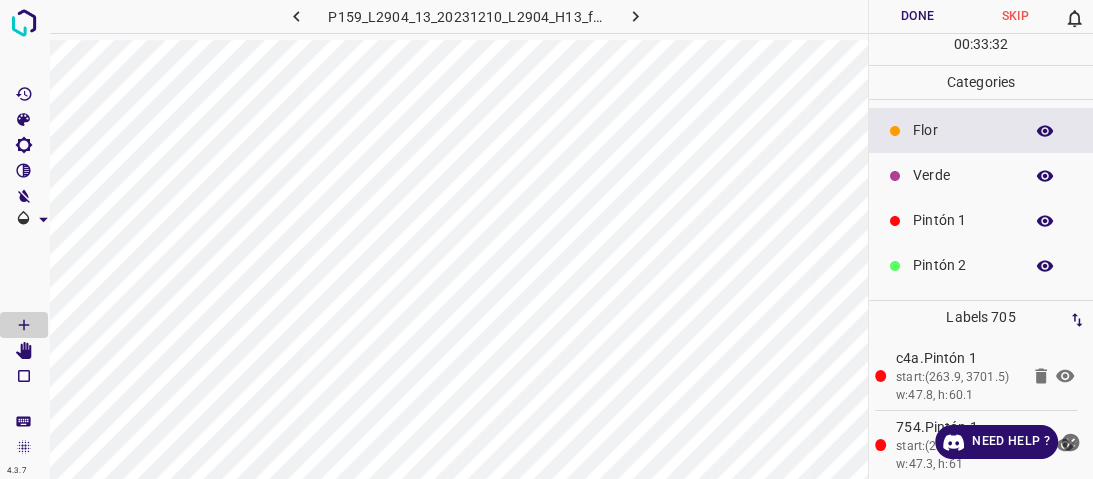 click on "Verde" at bounding box center (963, 175) 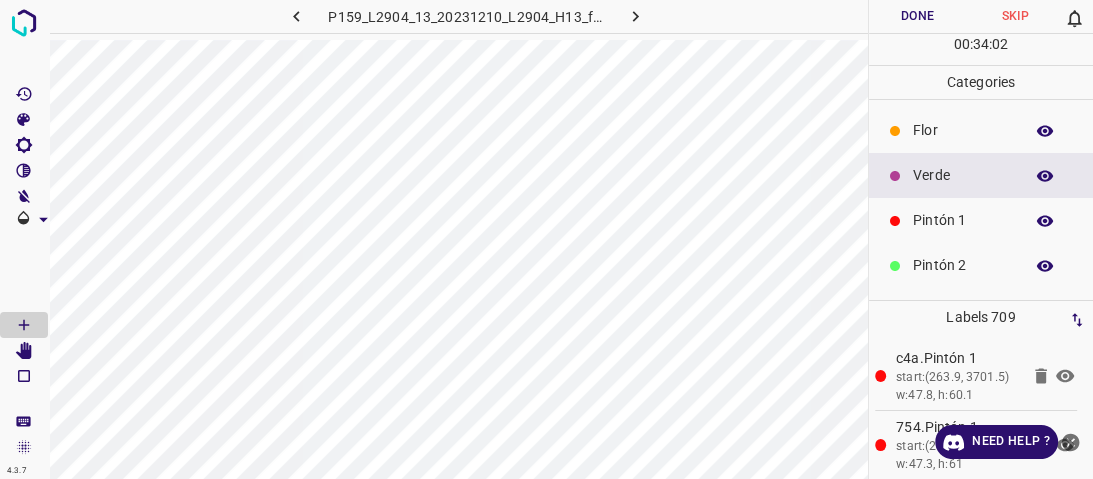 scroll, scrollTop: 160, scrollLeft: 0, axis: vertical 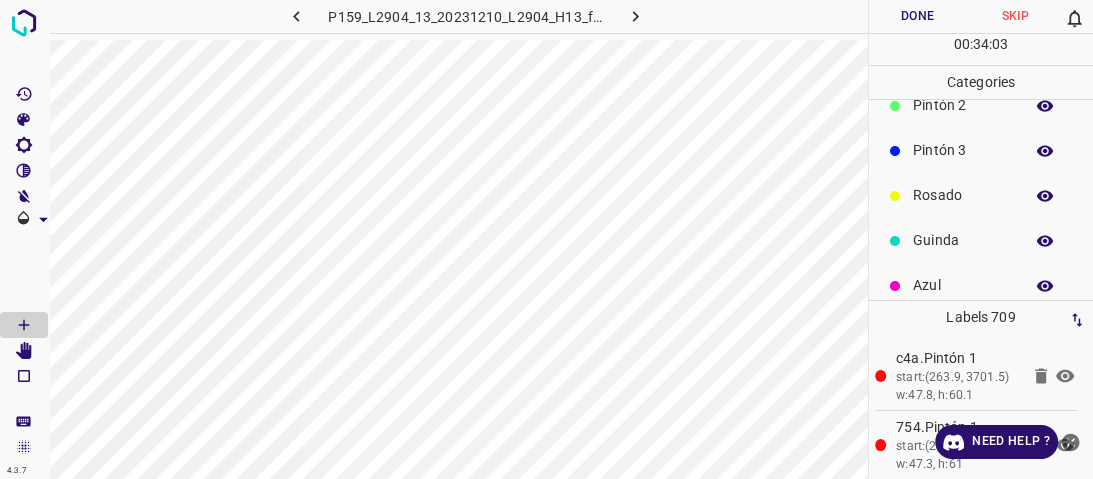 click on "Guinda" at bounding box center [981, 240] 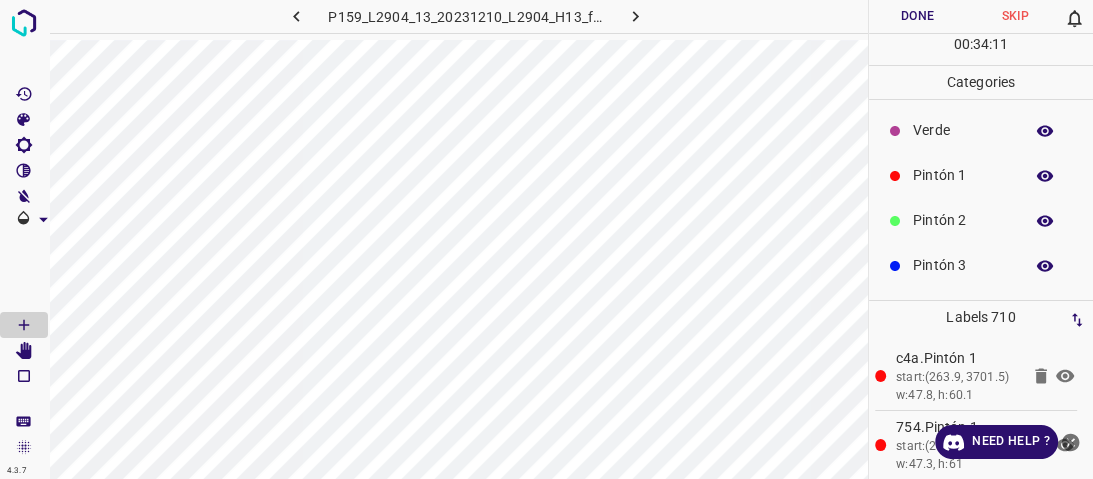 scroll, scrollTop: 0, scrollLeft: 0, axis: both 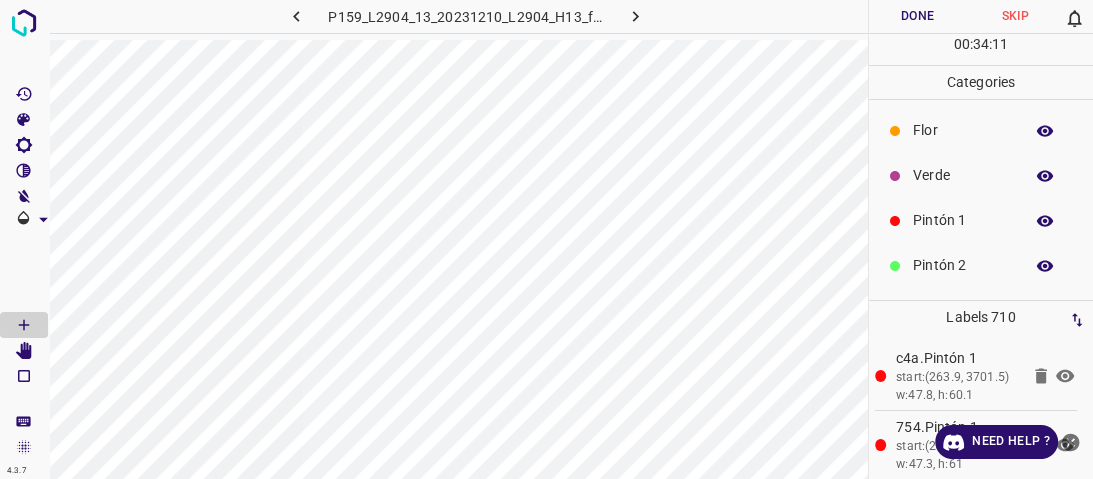 click on "Verde" at bounding box center [963, 175] 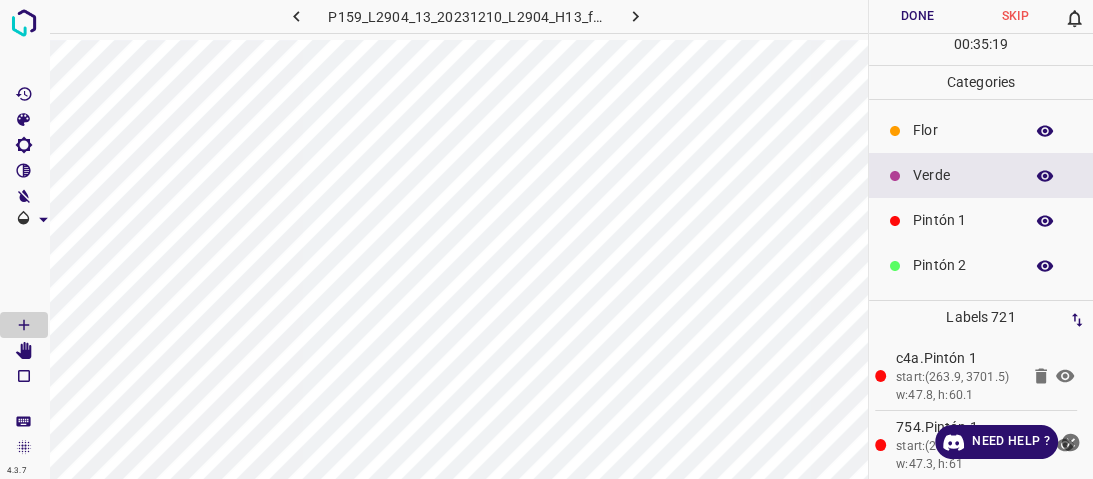 click at bounding box center [895, 131] 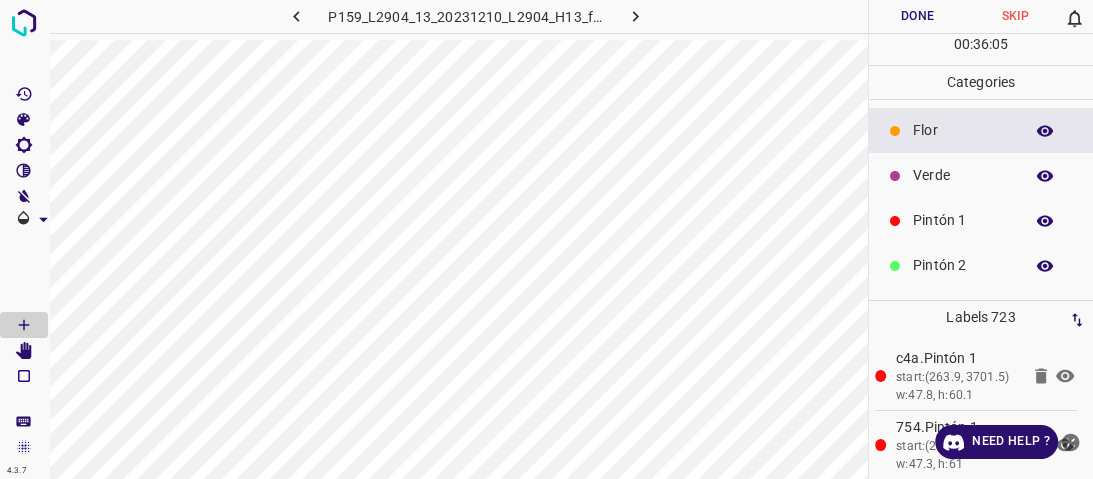 click on "Verde" at bounding box center [963, 175] 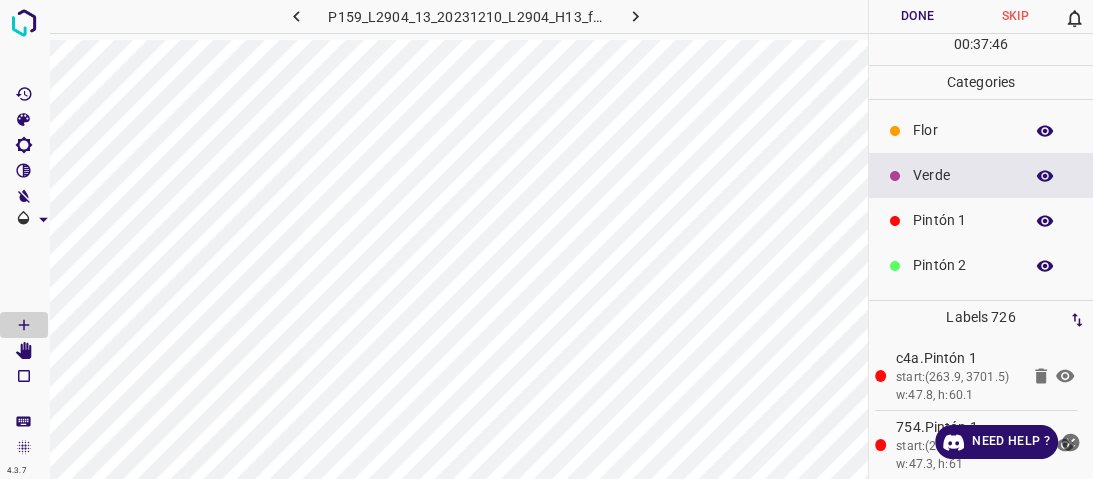 click on "Flor" at bounding box center [963, 130] 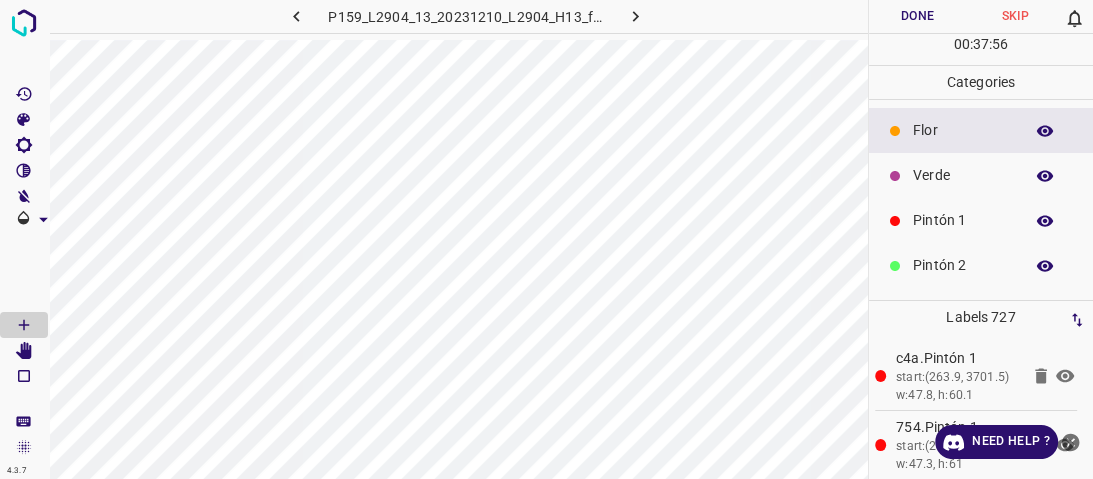 click on "Verde" at bounding box center [963, 175] 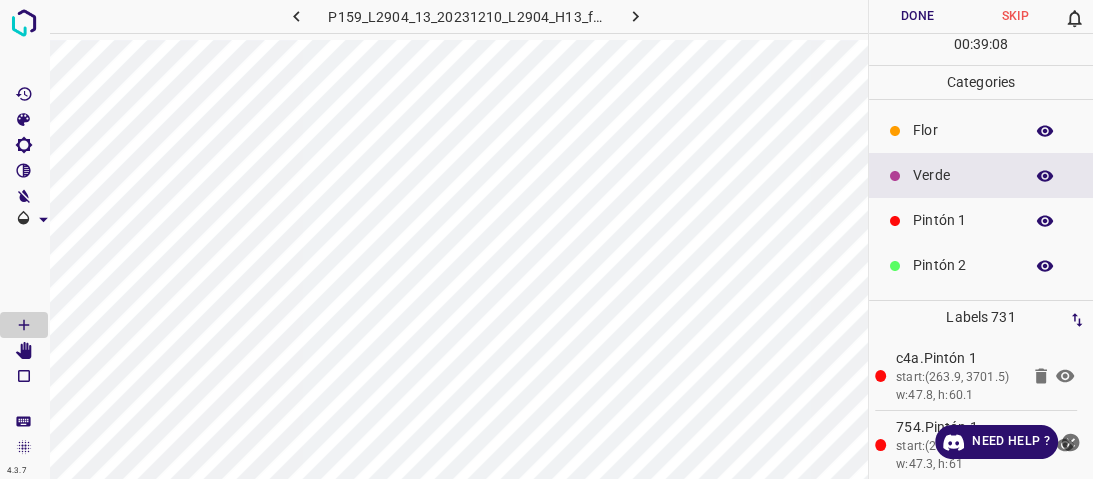 click on "Flor" at bounding box center [963, 130] 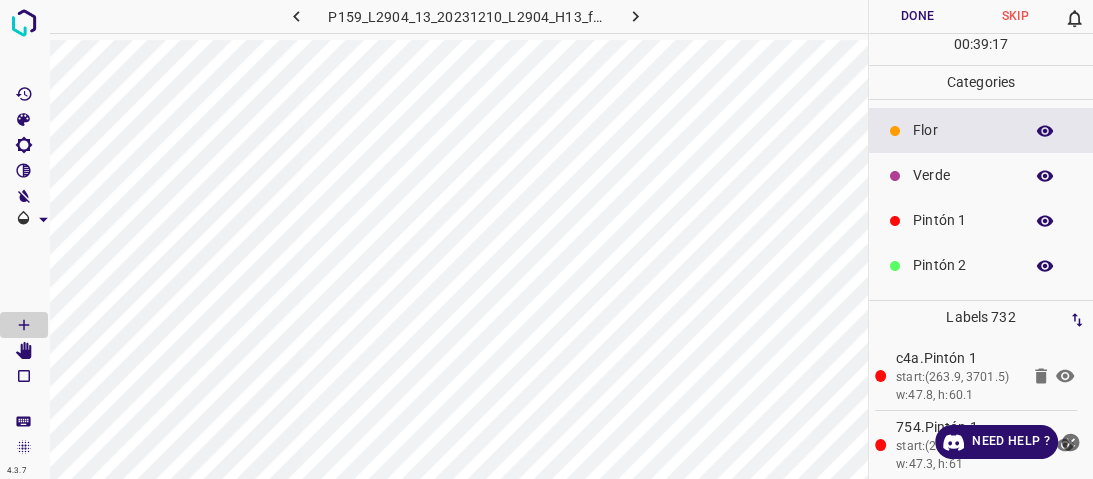 click on "Verde" at bounding box center [963, 175] 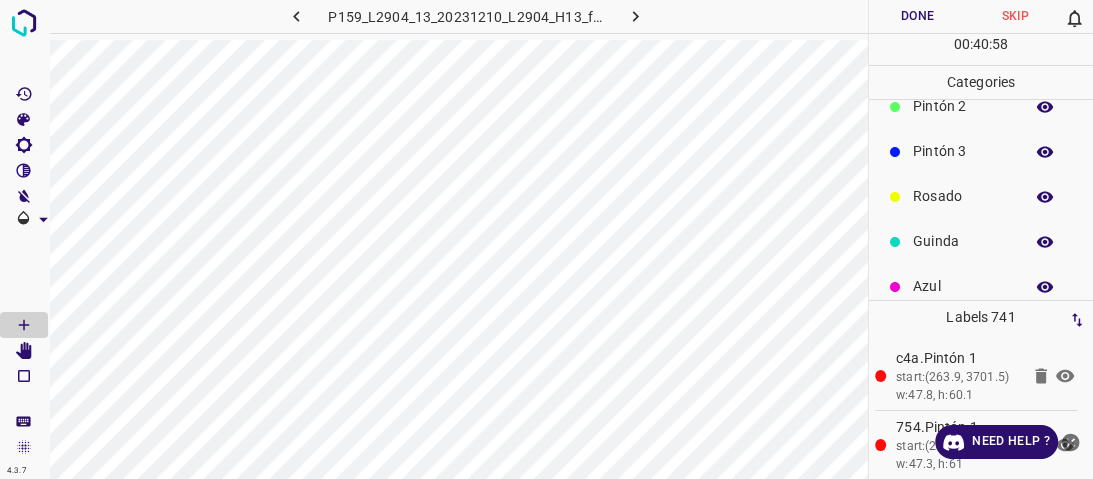 scroll, scrollTop: 176, scrollLeft: 0, axis: vertical 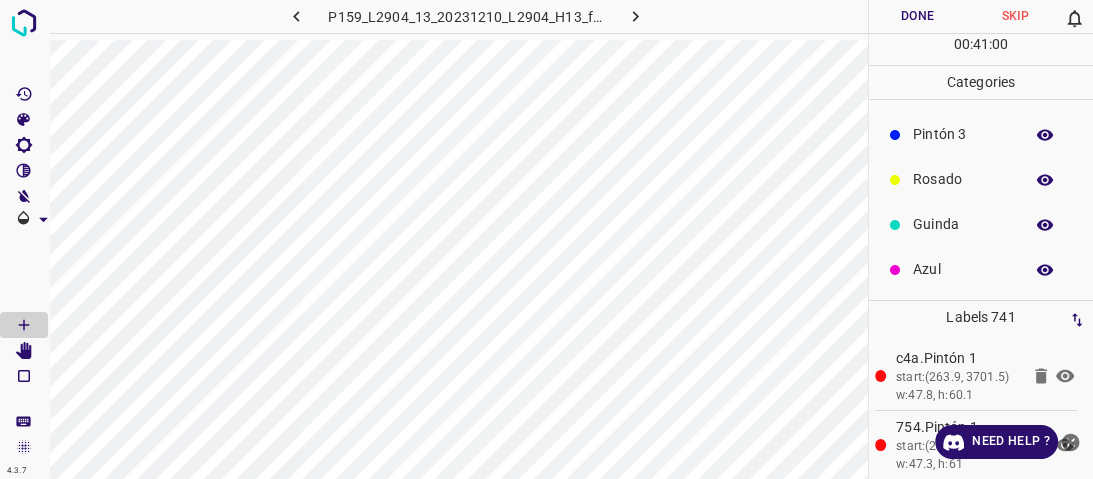 click on "Rosado" at bounding box center (963, 179) 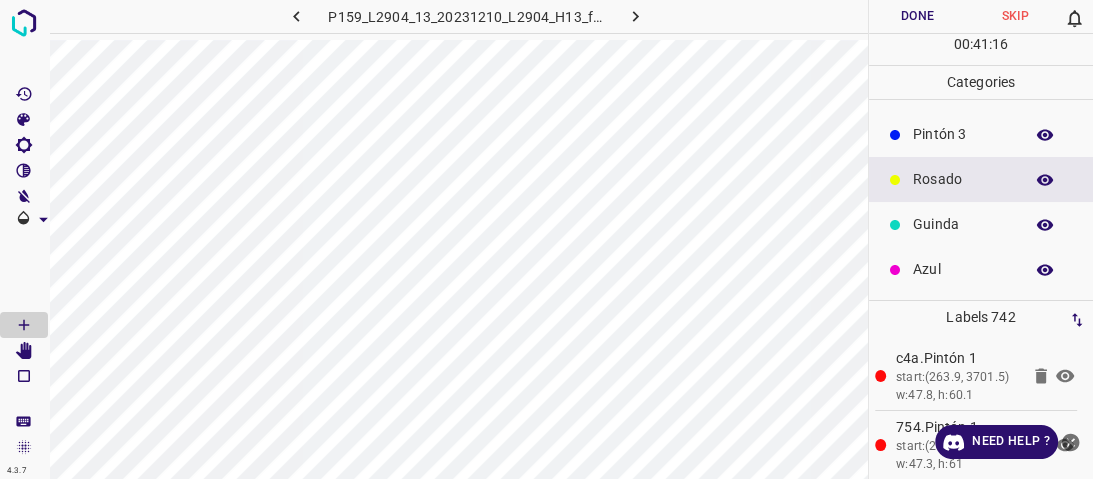 scroll, scrollTop: 16, scrollLeft: 0, axis: vertical 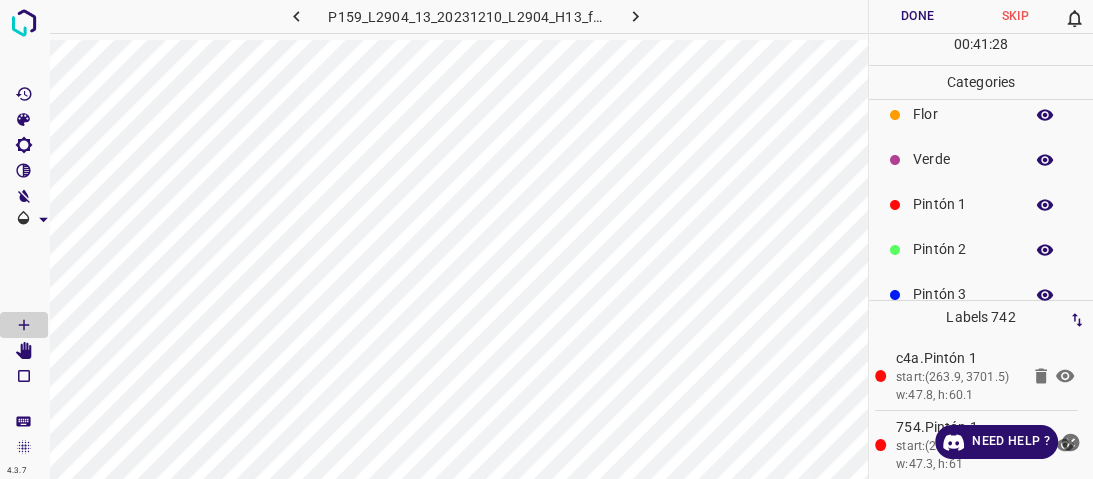 click on "Flor" at bounding box center [963, 114] 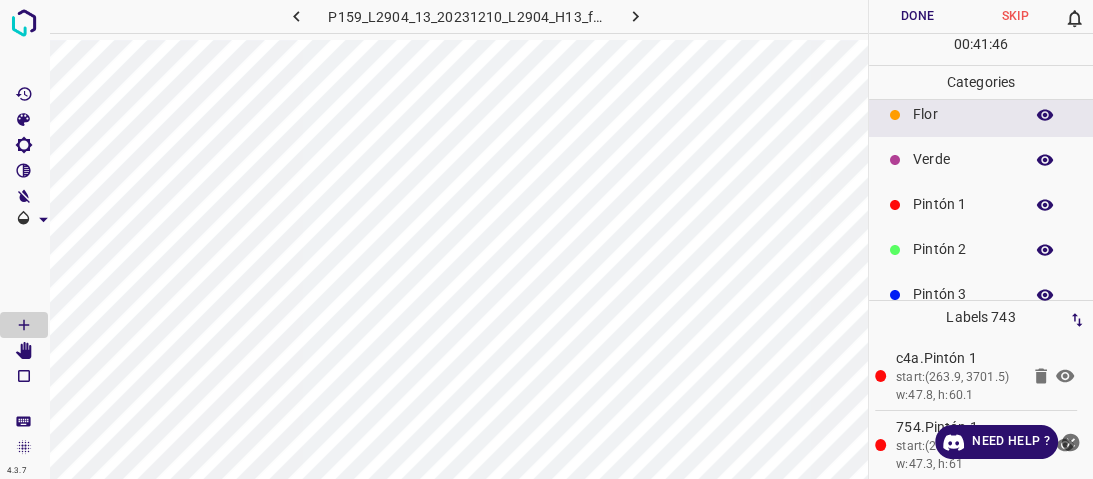 click on "Verde" at bounding box center (981, 159) 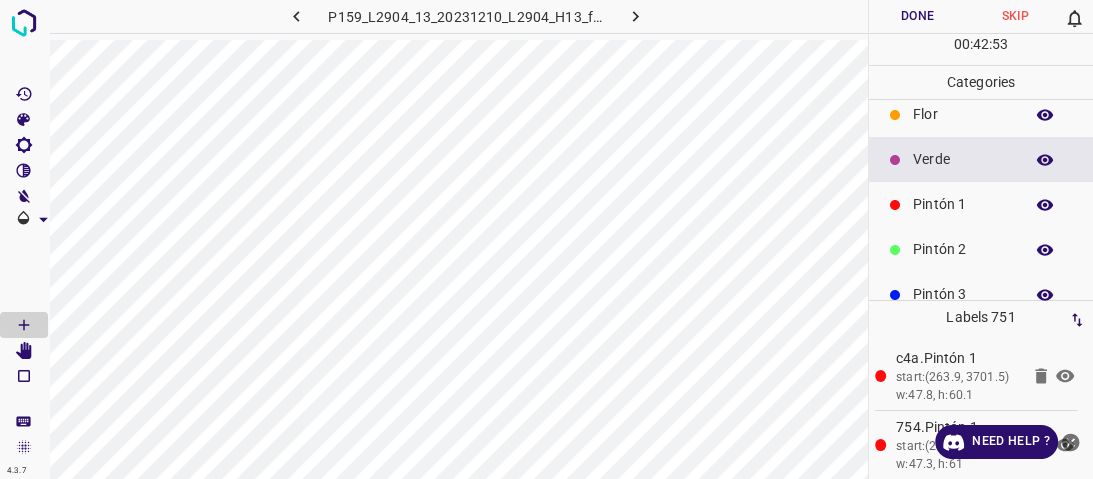 scroll, scrollTop: 176, scrollLeft: 0, axis: vertical 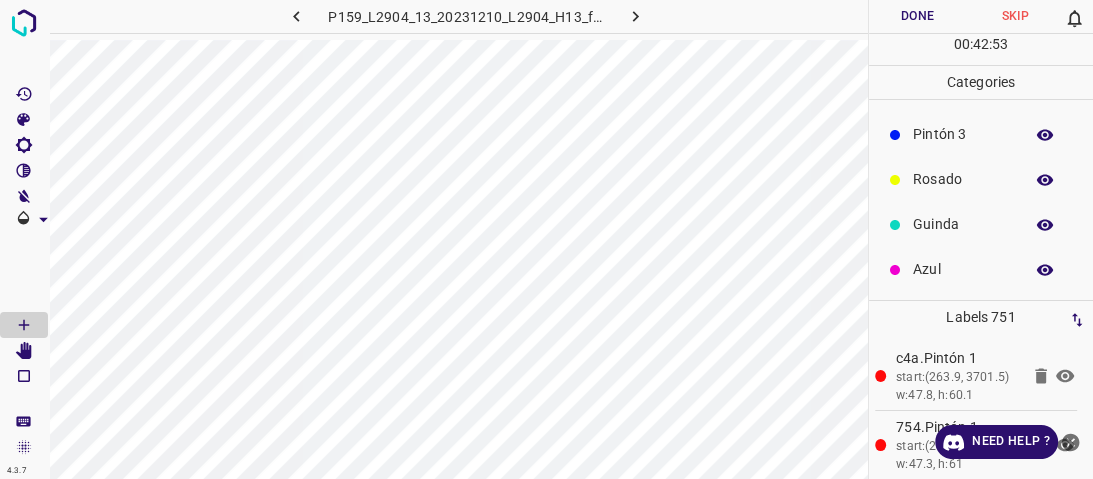click on "Guinda" at bounding box center (981, 224) 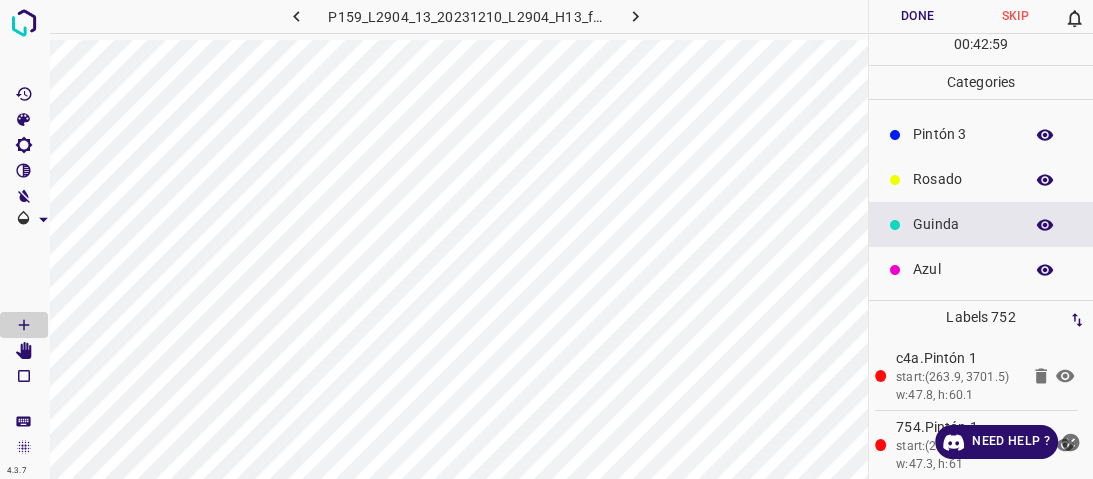 click on "Pintón 1" at bounding box center [981, 44] 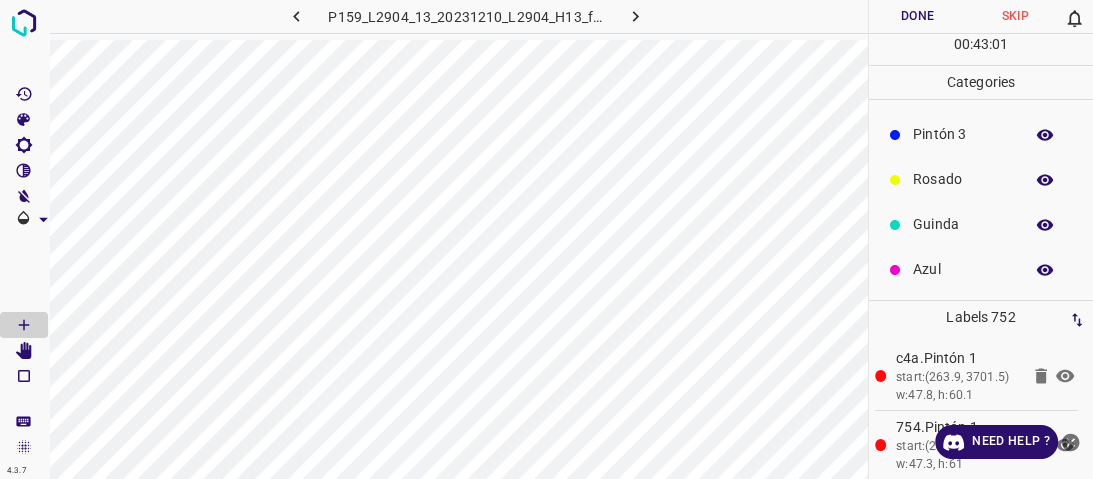 scroll, scrollTop: 16, scrollLeft: 0, axis: vertical 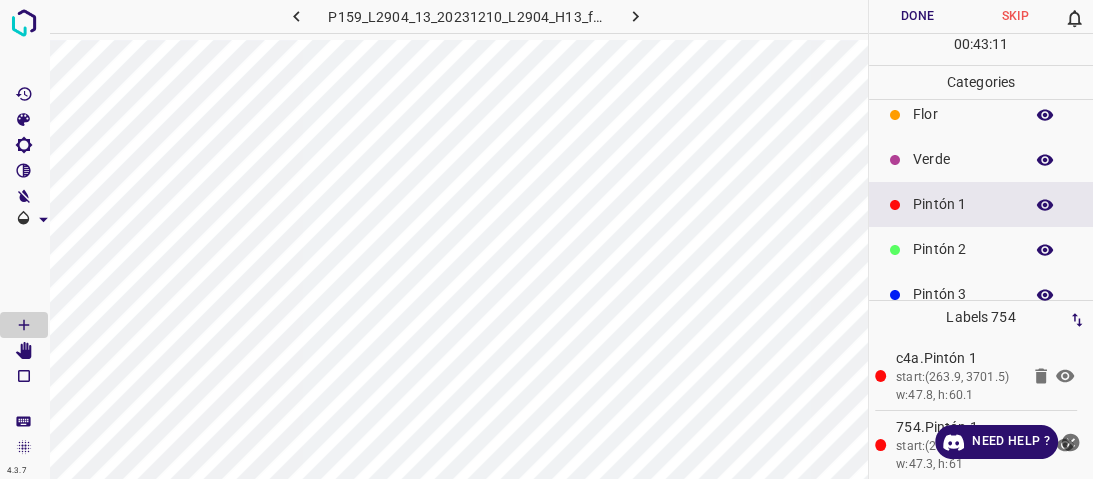 click on "Verde" at bounding box center [963, 159] 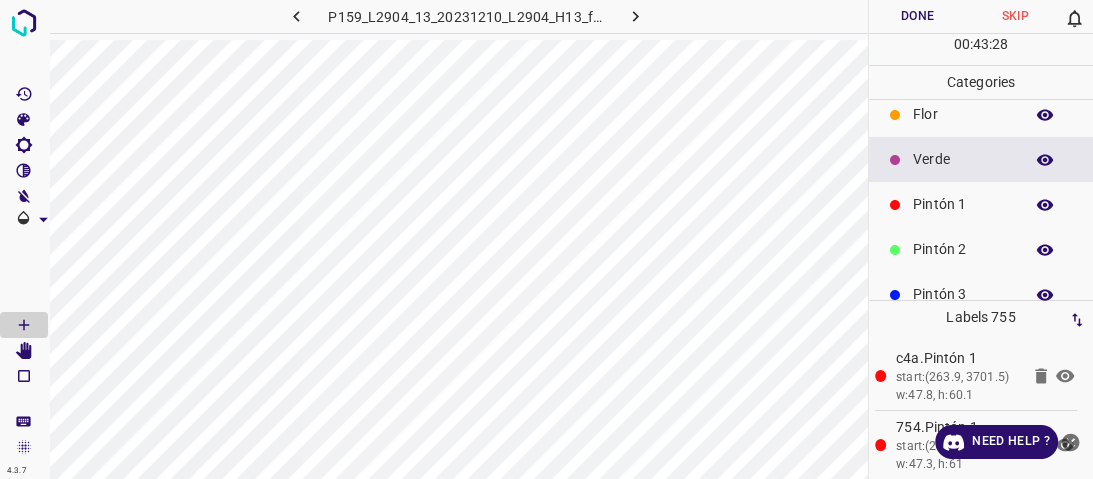 click on "Pintón 1" at bounding box center [963, 204] 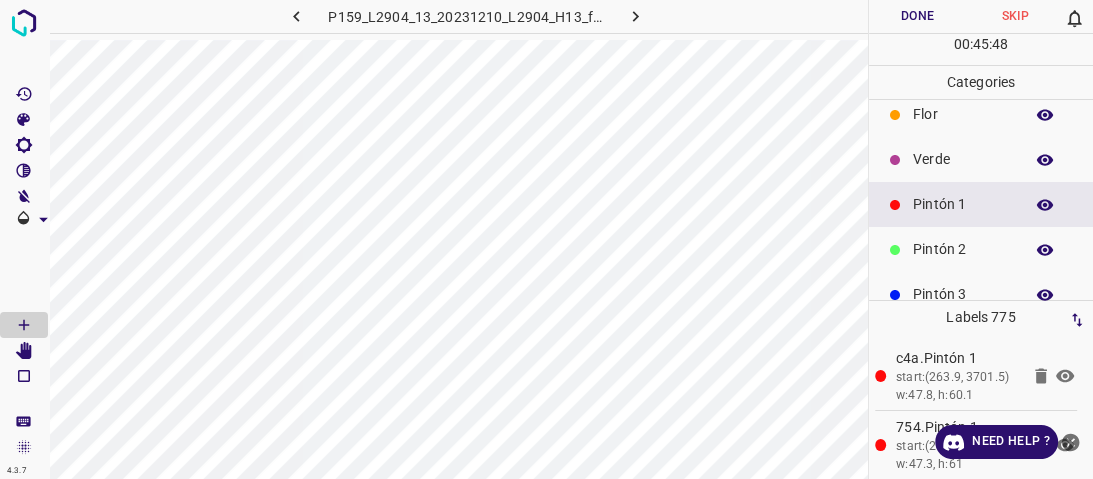 scroll, scrollTop: 176, scrollLeft: 0, axis: vertical 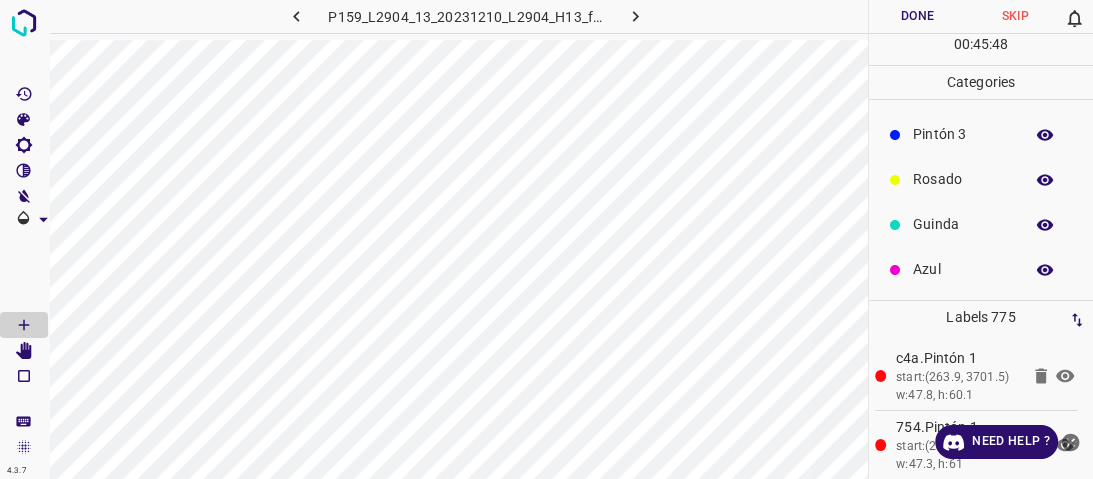 click on "Rosado" at bounding box center [963, 179] 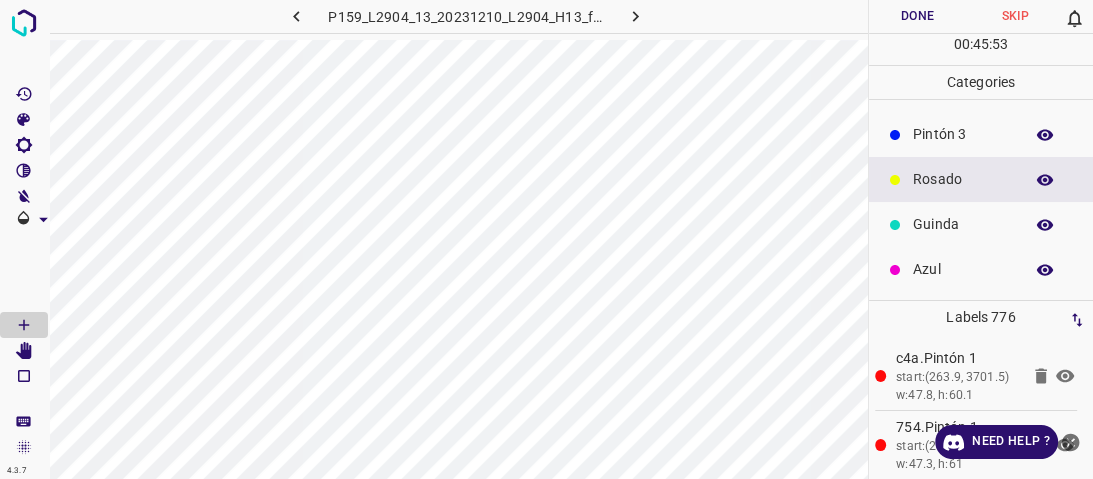 click on "Done" at bounding box center (918, 16) 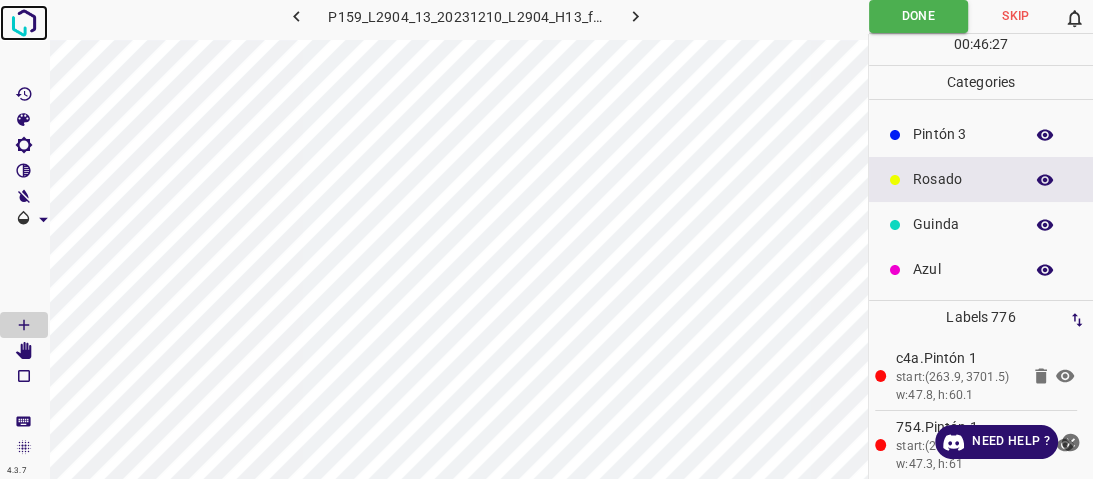 click at bounding box center [24, 23] 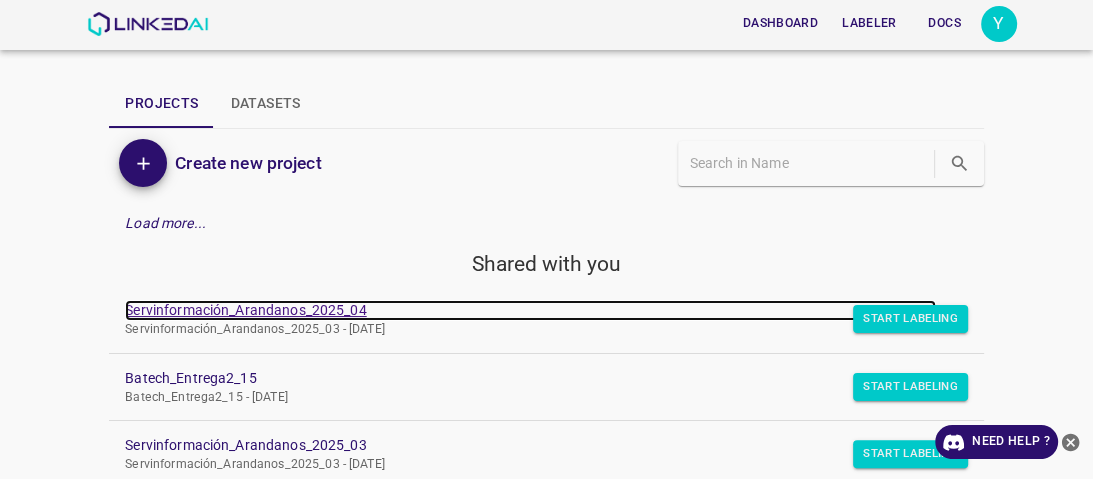click on "Servinformación_Arandanos_2025_04" at bounding box center [530, 310] 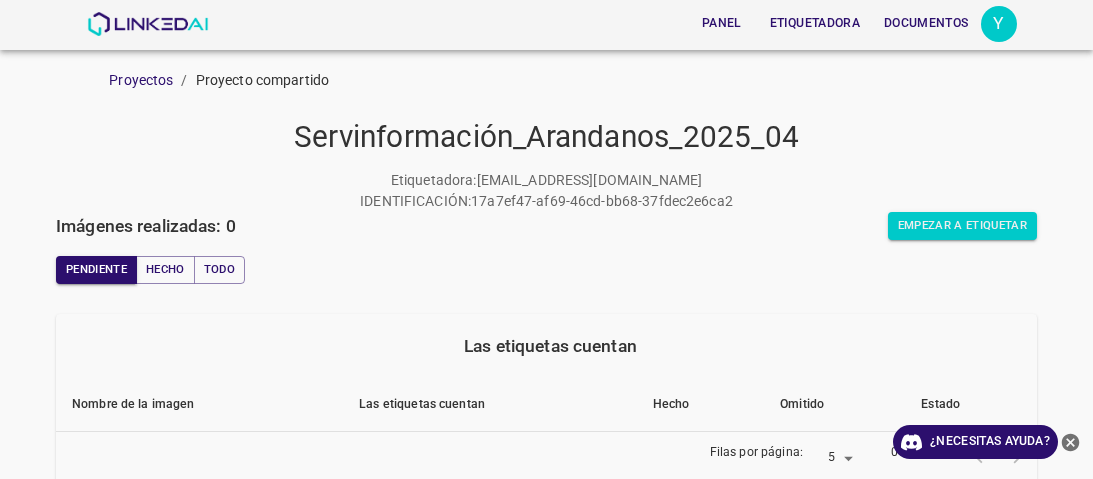 scroll, scrollTop: 0, scrollLeft: 0, axis: both 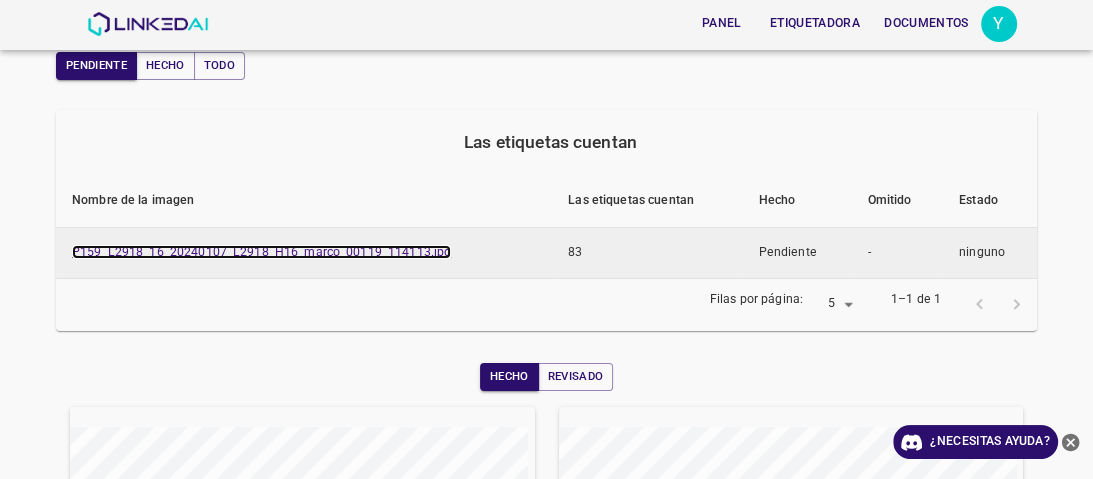 click on "P159_L2918_16_20240107_L2918_H16_marco_00119_114113.jpg" at bounding box center (261, 252) 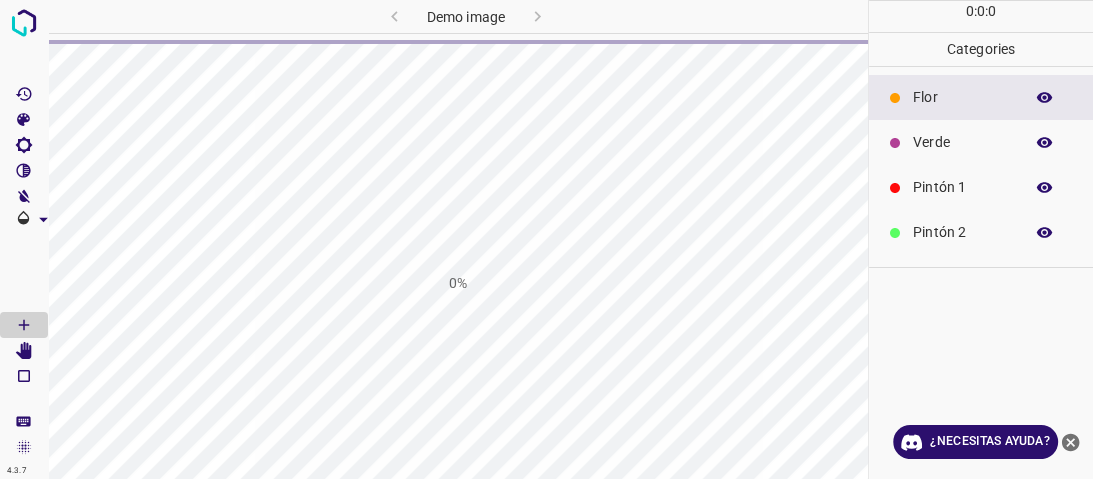 scroll, scrollTop: 0, scrollLeft: 0, axis: both 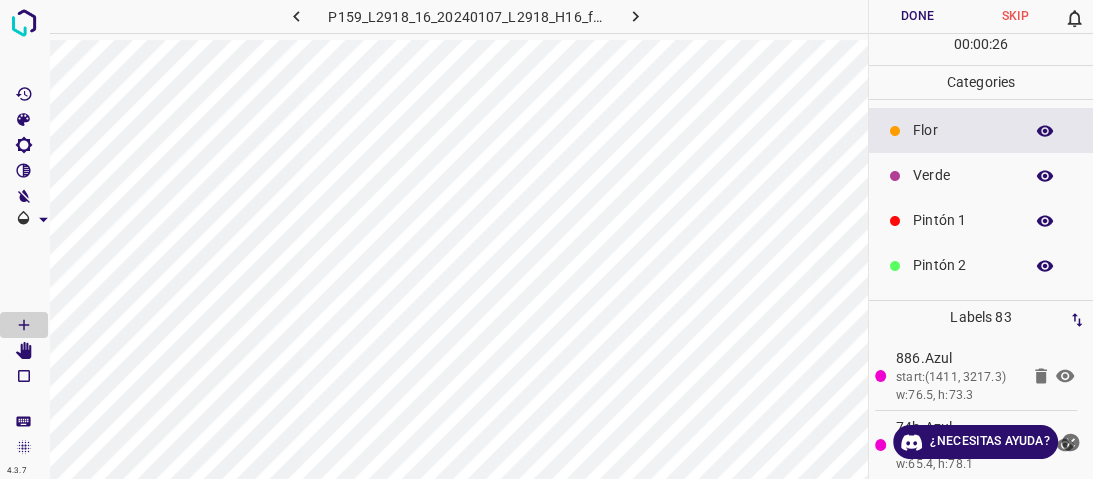 click on "Pintón 1" at bounding box center (981, 220) 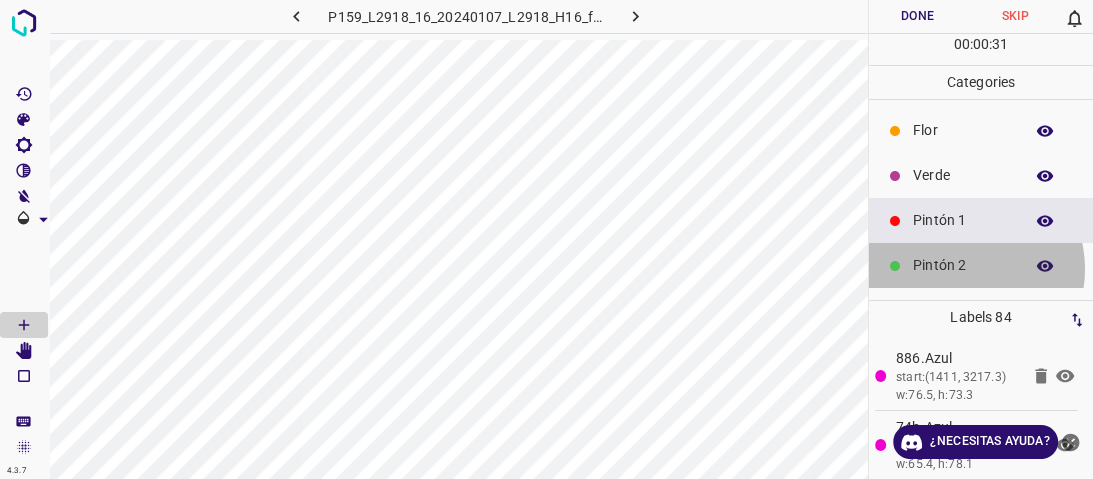 click on "Pintón 2" at bounding box center (963, 265) 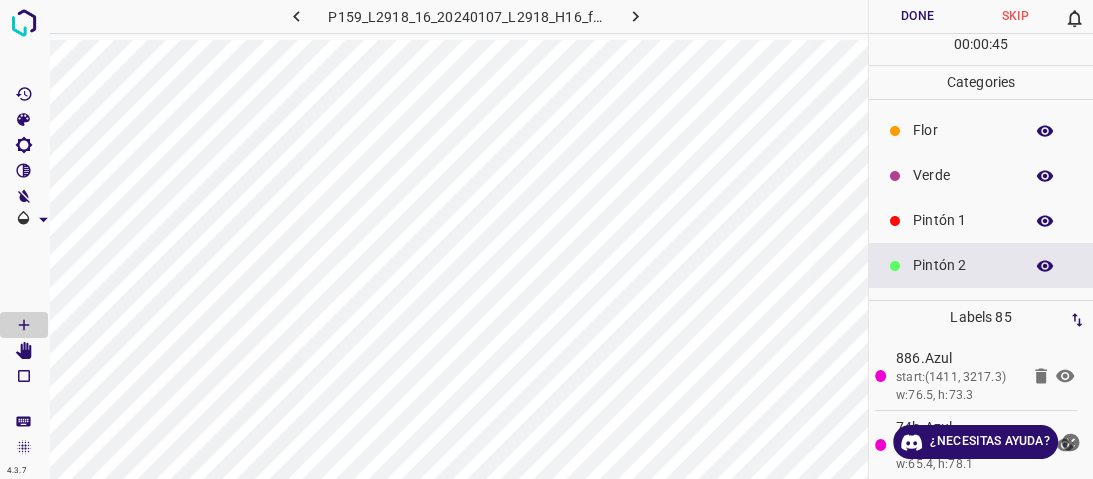 click on "Pintón 1" at bounding box center [981, 220] 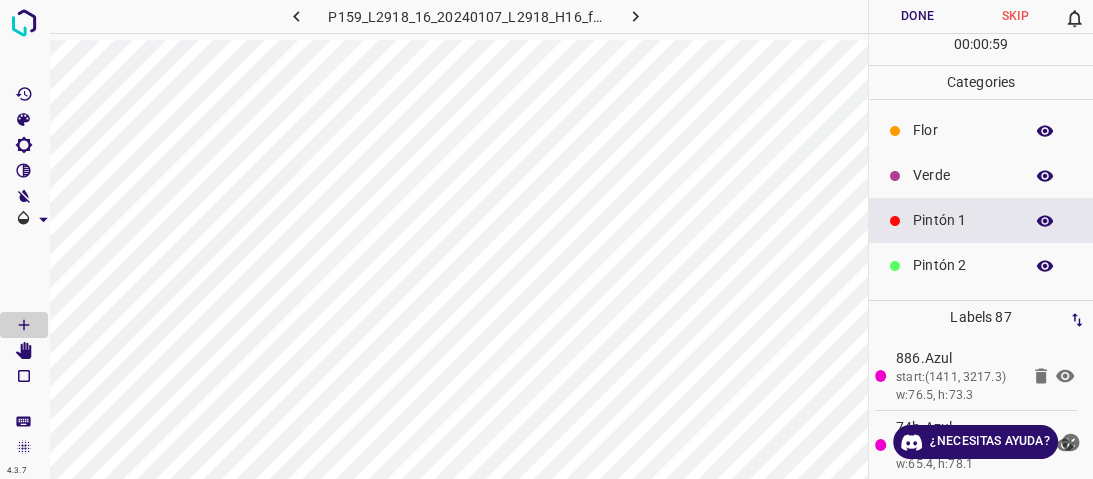 click on "Verde" at bounding box center [963, 175] 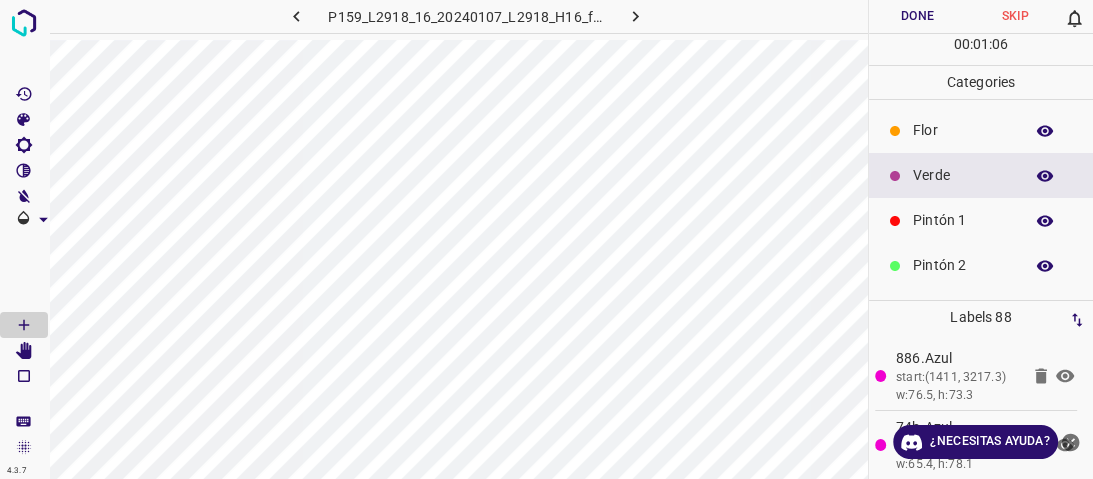 click on "Flor" at bounding box center (963, 130) 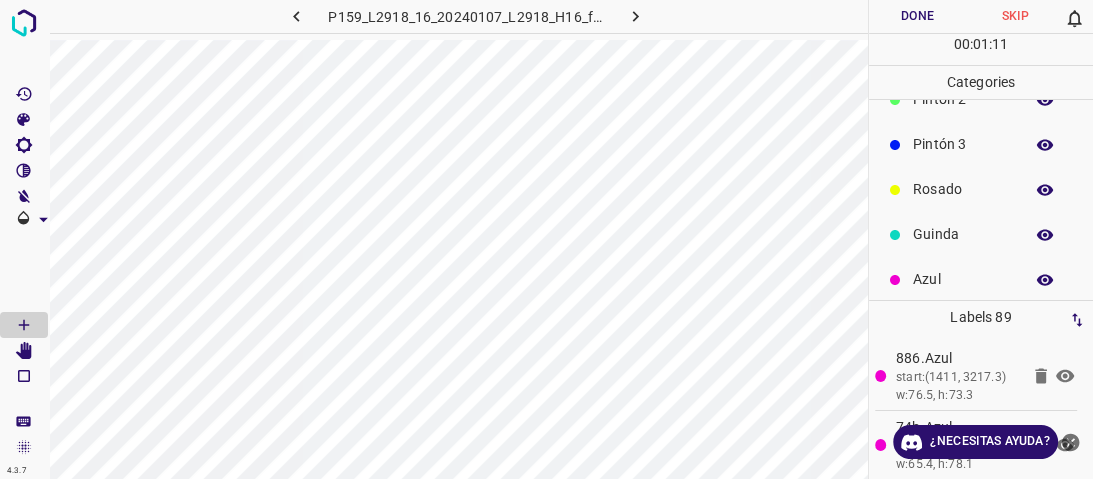 scroll, scrollTop: 176, scrollLeft: 0, axis: vertical 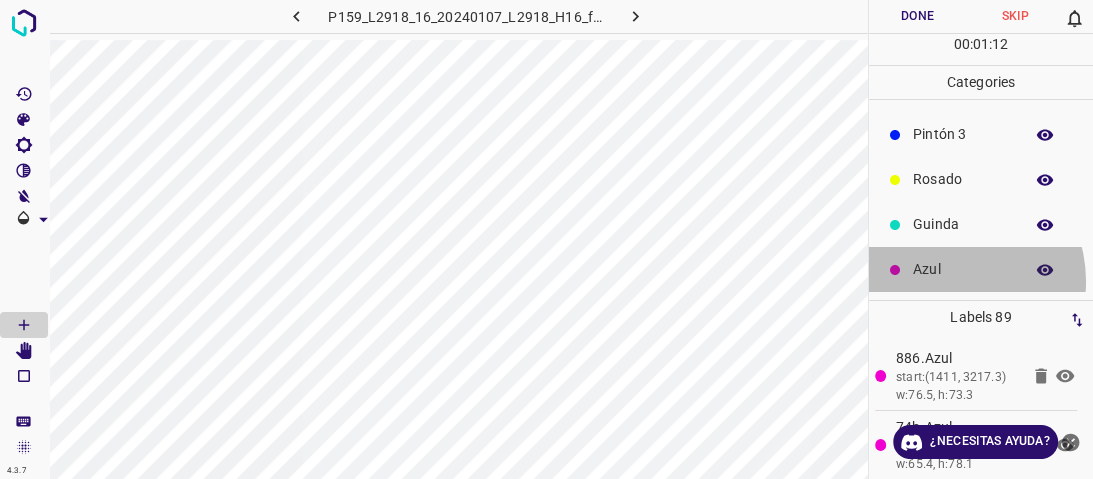 drag, startPoint x: 944, startPoint y: 281, endPoint x: 874, endPoint y: 257, distance: 74 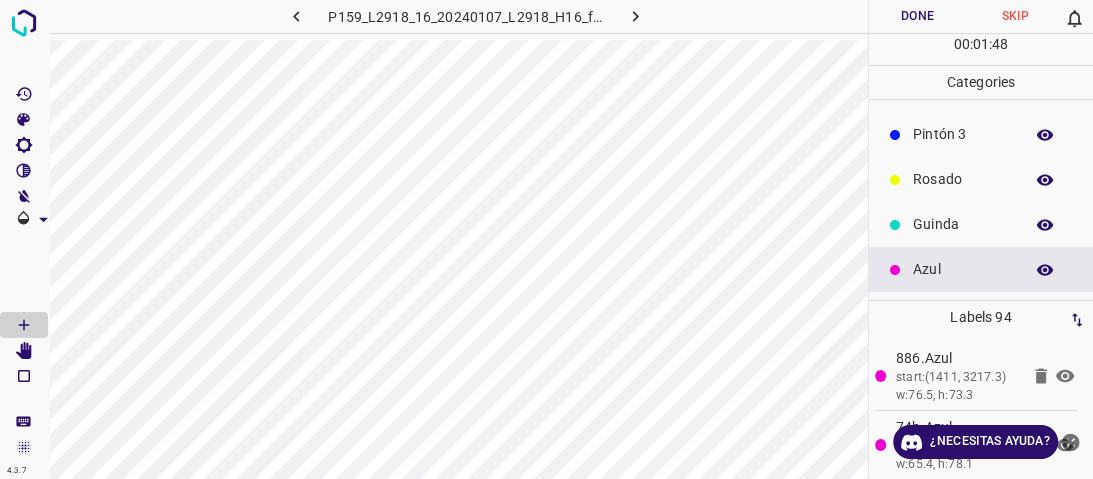scroll, scrollTop: 16, scrollLeft: 0, axis: vertical 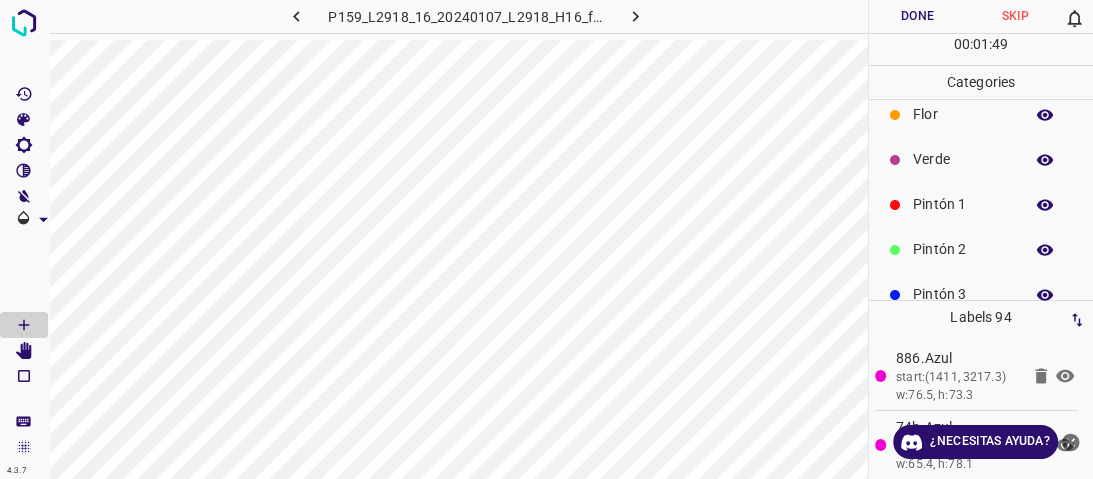 click on "Pintón 1" at bounding box center (963, 204) 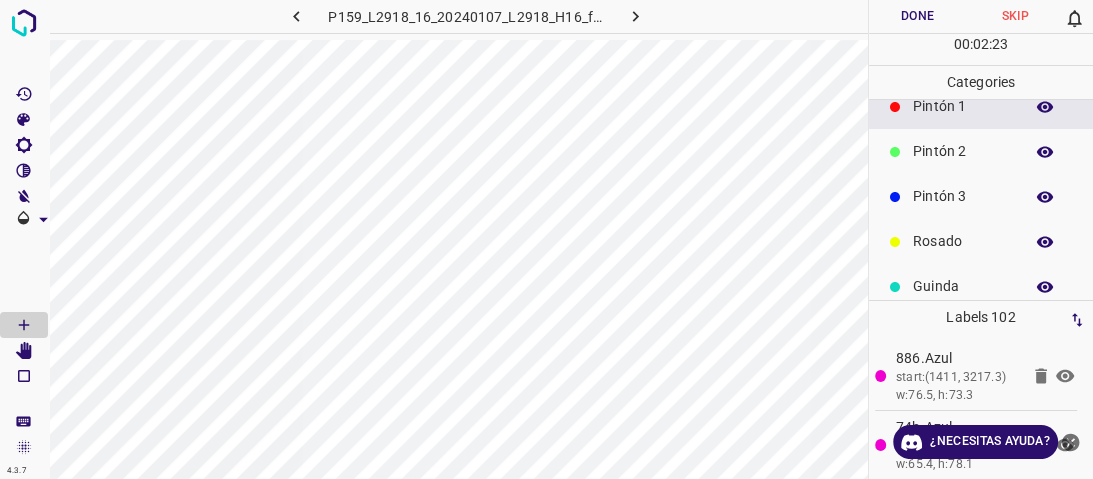 scroll, scrollTop: 176, scrollLeft: 0, axis: vertical 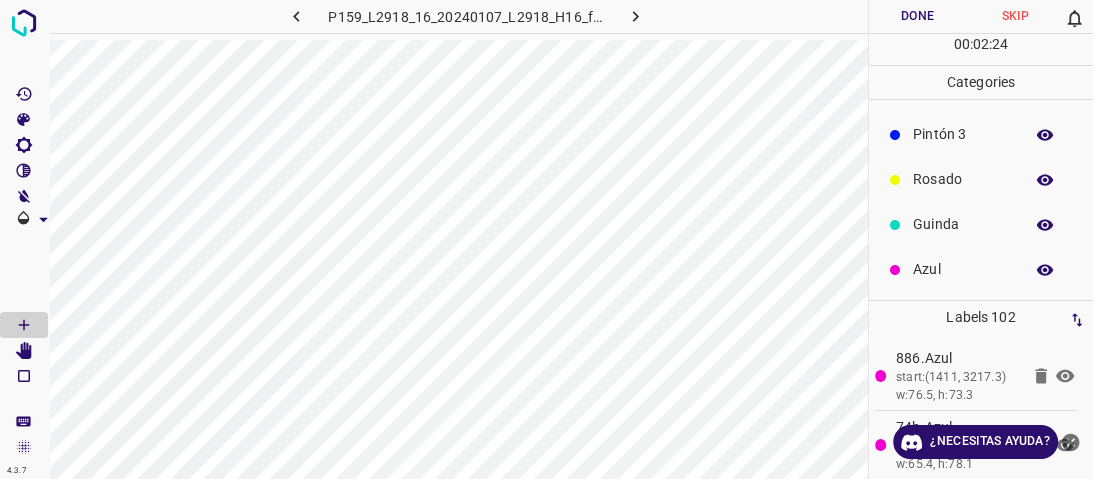 click on "Azul" at bounding box center (981, 269) 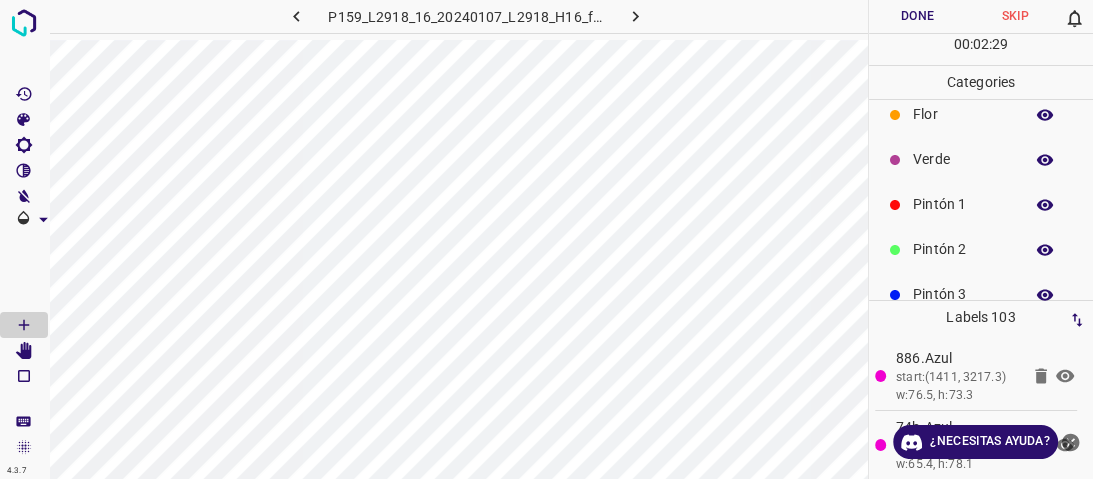 scroll, scrollTop: 0, scrollLeft: 0, axis: both 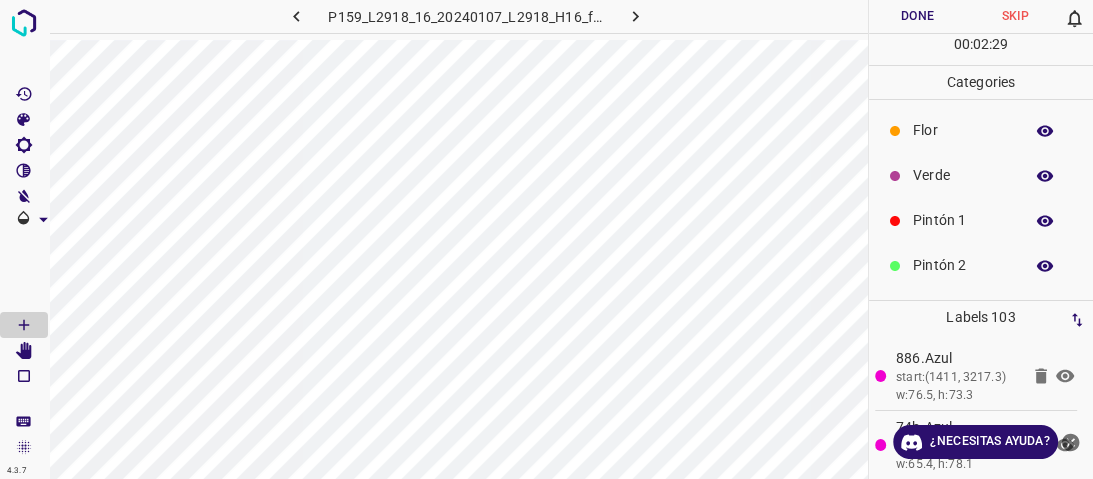 click on "Verde" at bounding box center [981, 175] 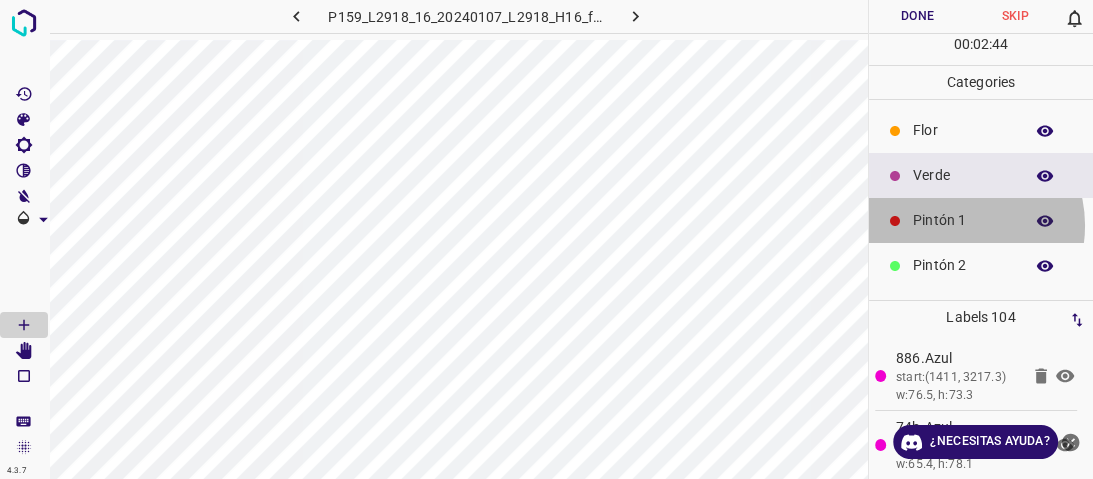 drag, startPoint x: 956, startPoint y: 225, endPoint x: 928, endPoint y: 231, distance: 28.635643 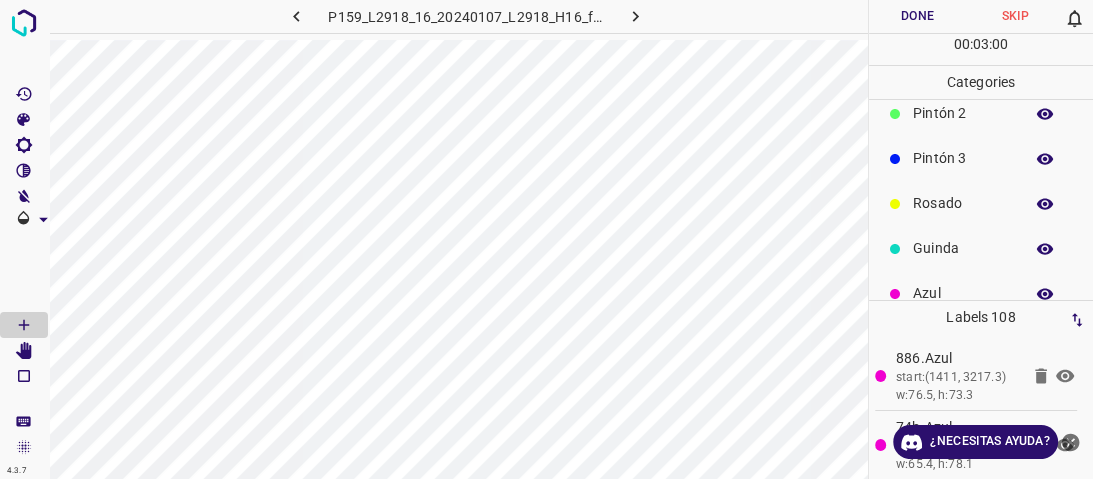 scroll, scrollTop: 160, scrollLeft: 0, axis: vertical 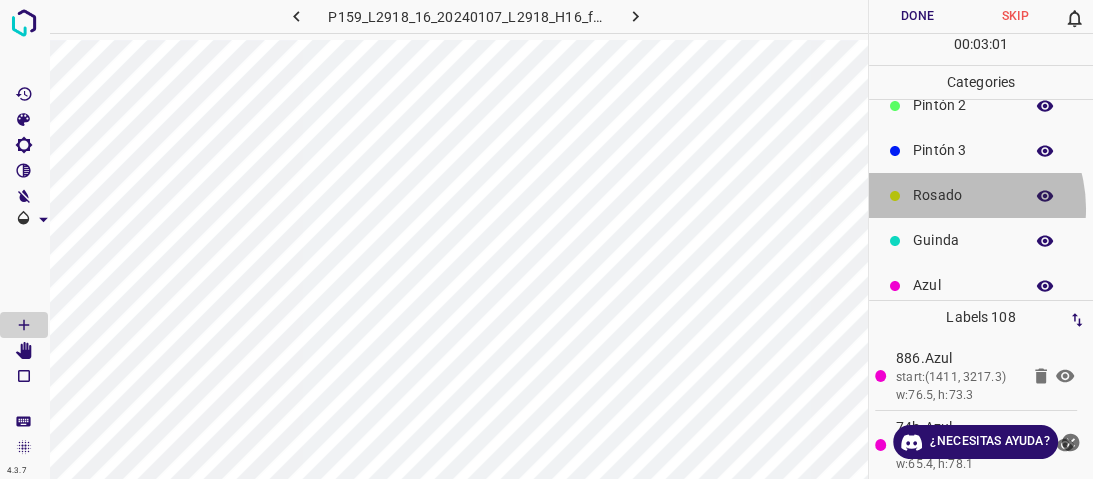 click on "Rosado" at bounding box center [981, 195] 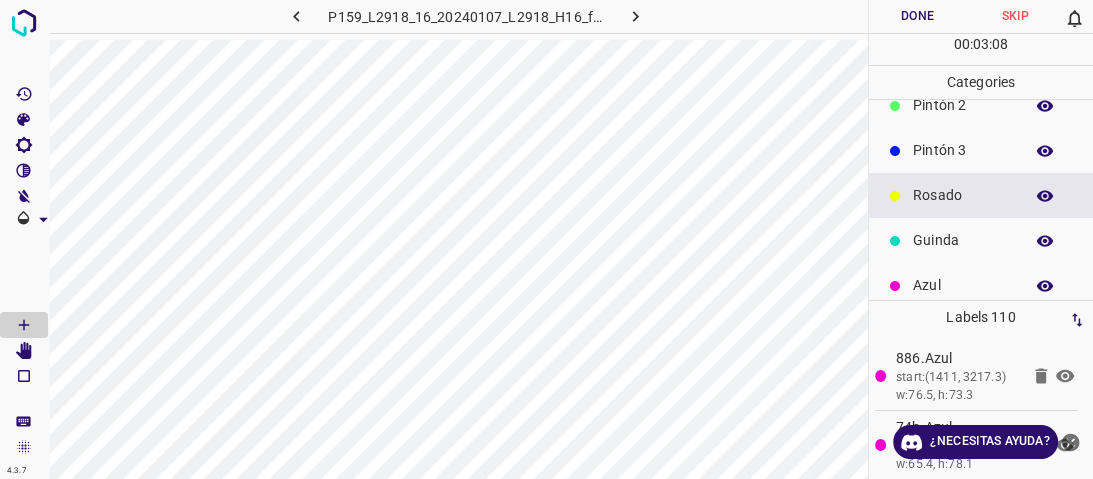 scroll, scrollTop: 176, scrollLeft: 0, axis: vertical 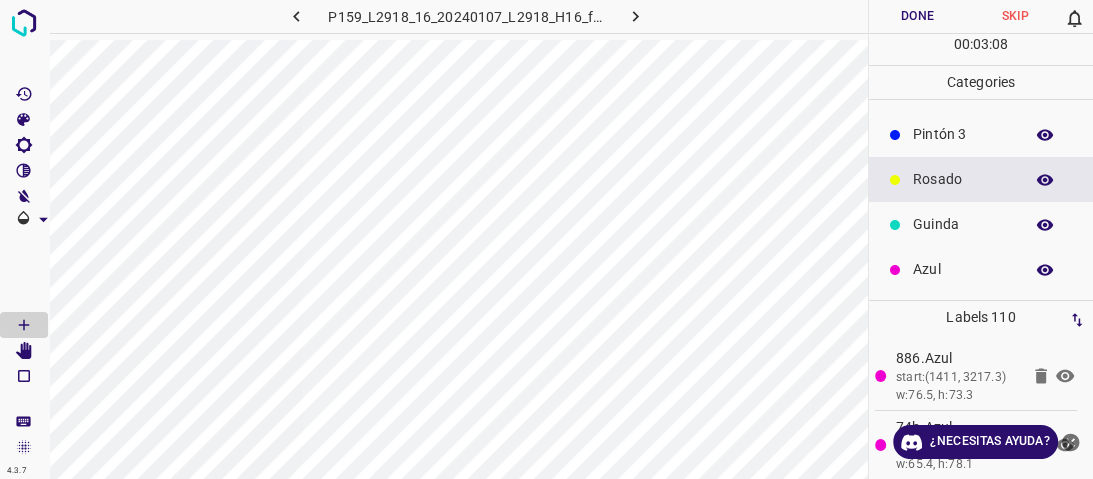 click on "Azul" at bounding box center [963, 269] 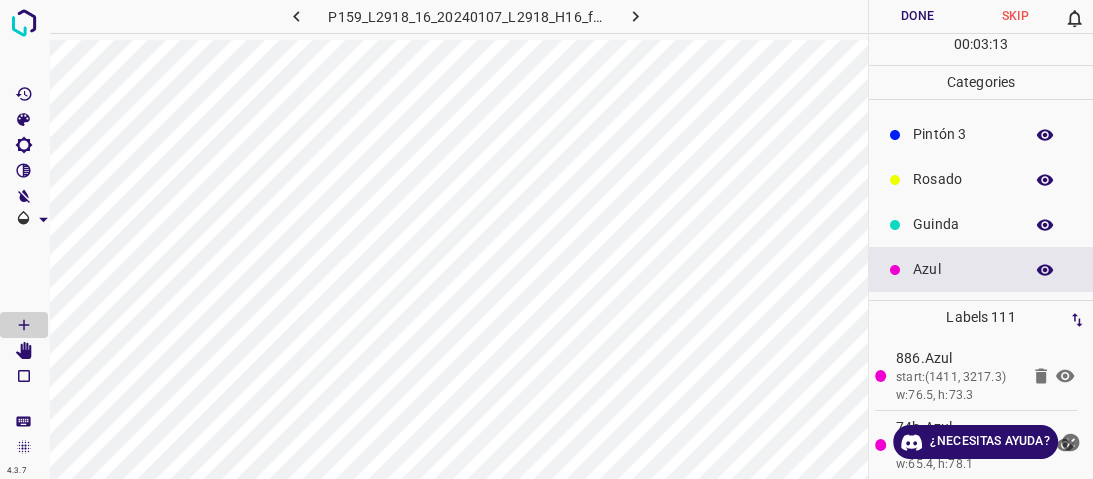 scroll, scrollTop: 16, scrollLeft: 0, axis: vertical 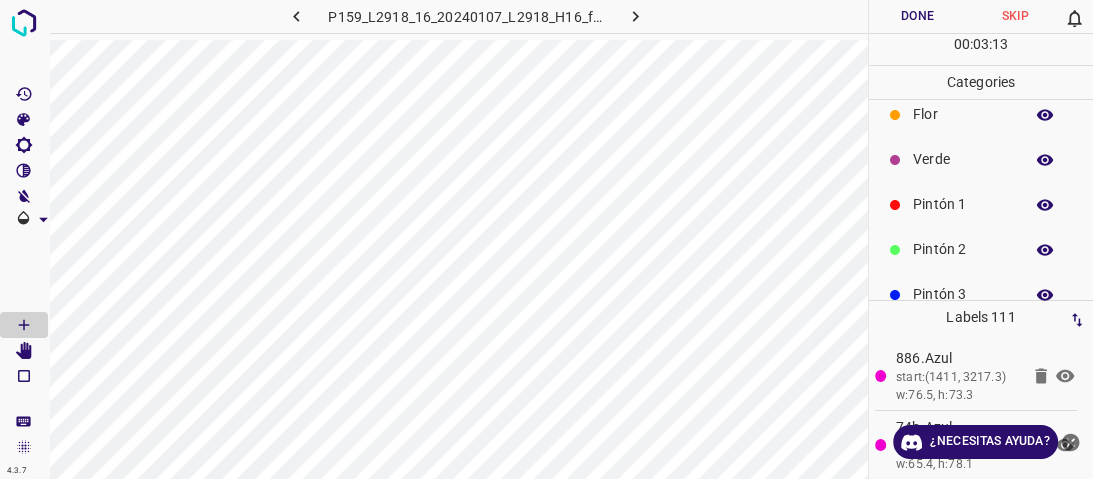 click on "Pintón 2" at bounding box center (963, 249) 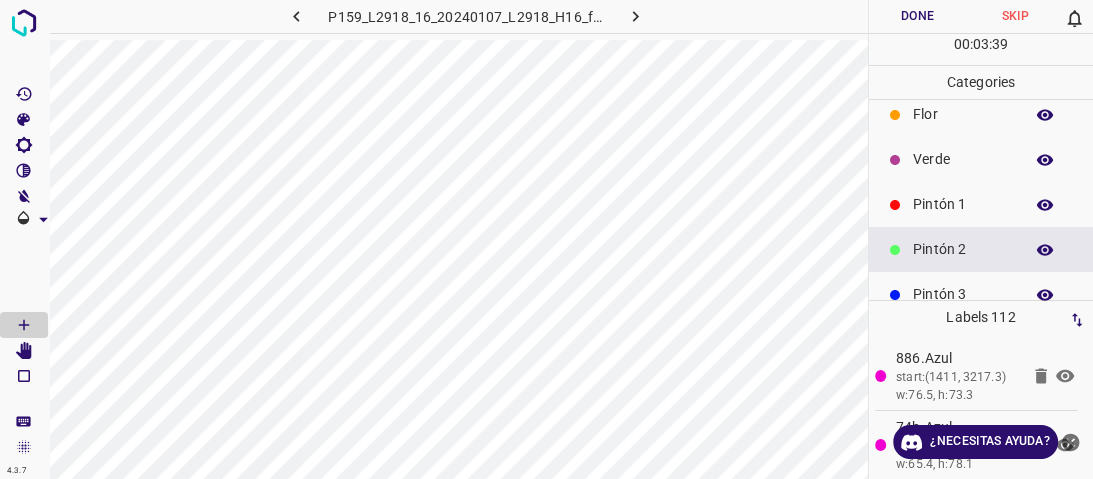 scroll, scrollTop: 176, scrollLeft: 0, axis: vertical 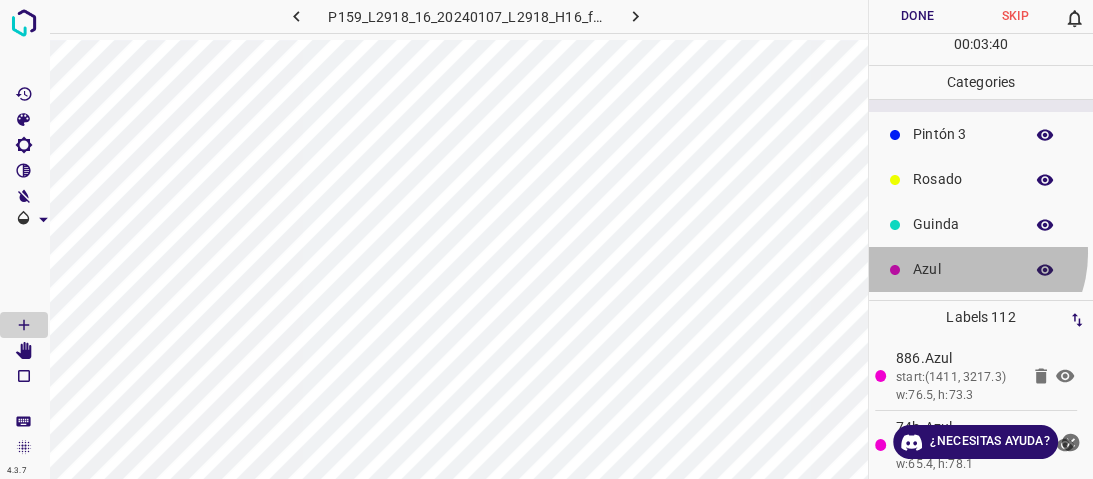click on "Azul" at bounding box center [981, 269] 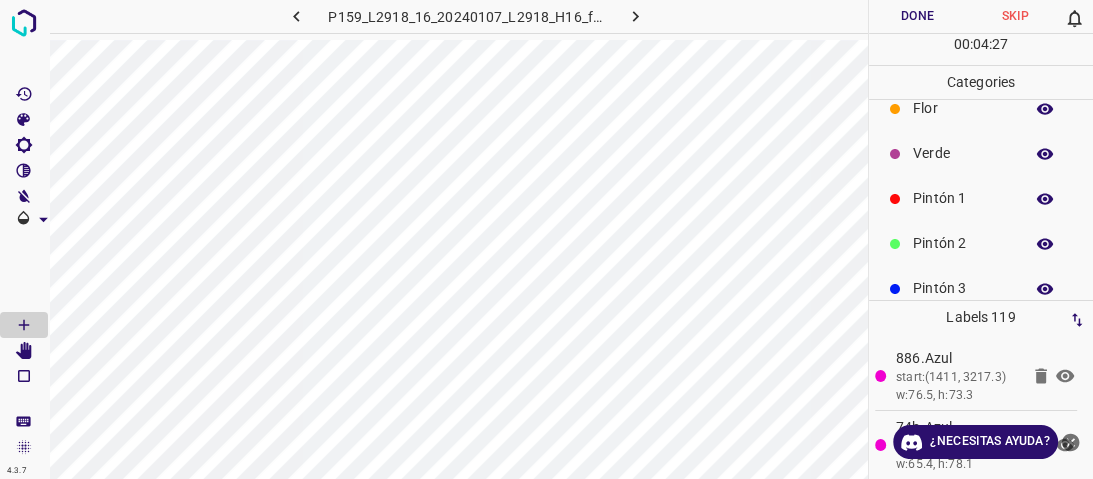 scroll, scrollTop: 16, scrollLeft: 0, axis: vertical 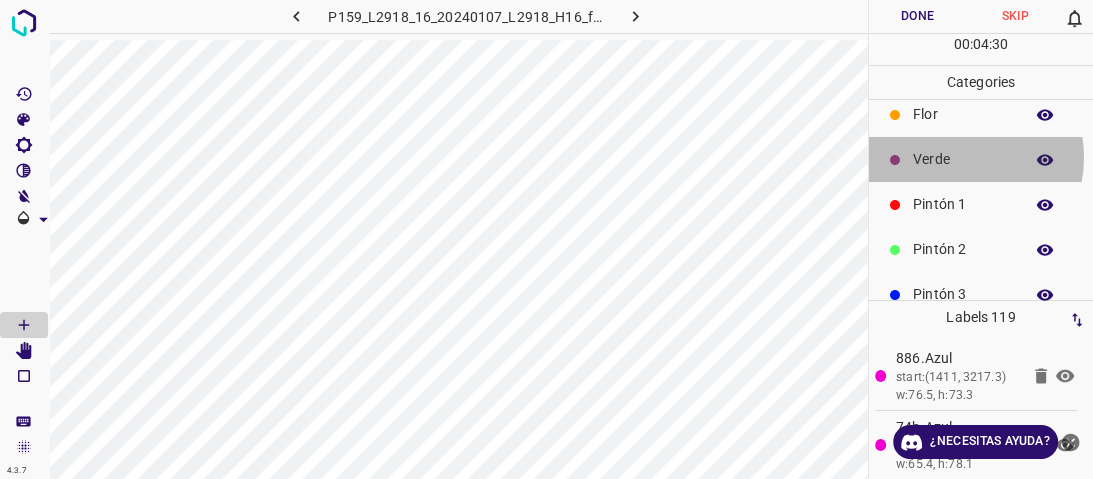 click on "Verde" at bounding box center [963, 159] 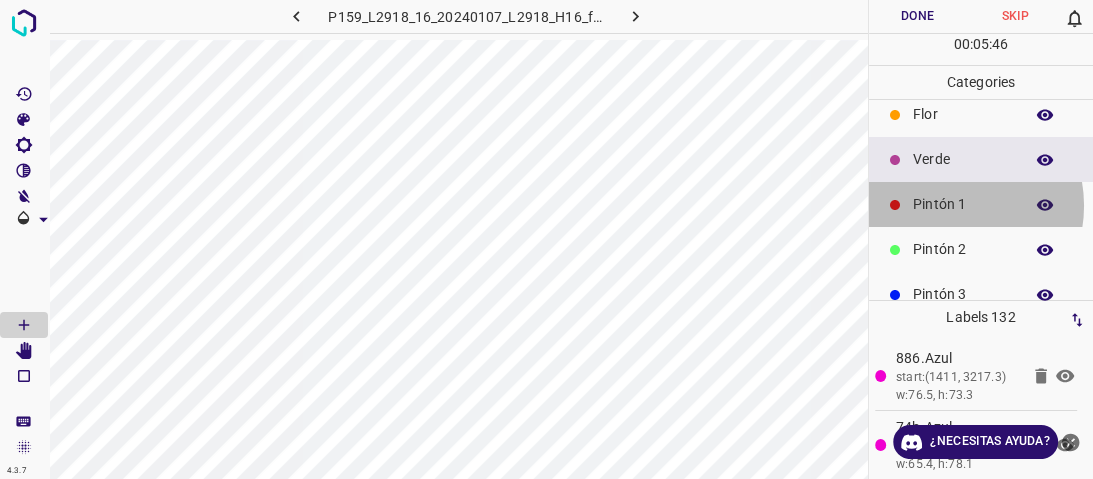 drag, startPoint x: 952, startPoint y: 205, endPoint x: 940, endPoint y: 211, distance: 13.416408 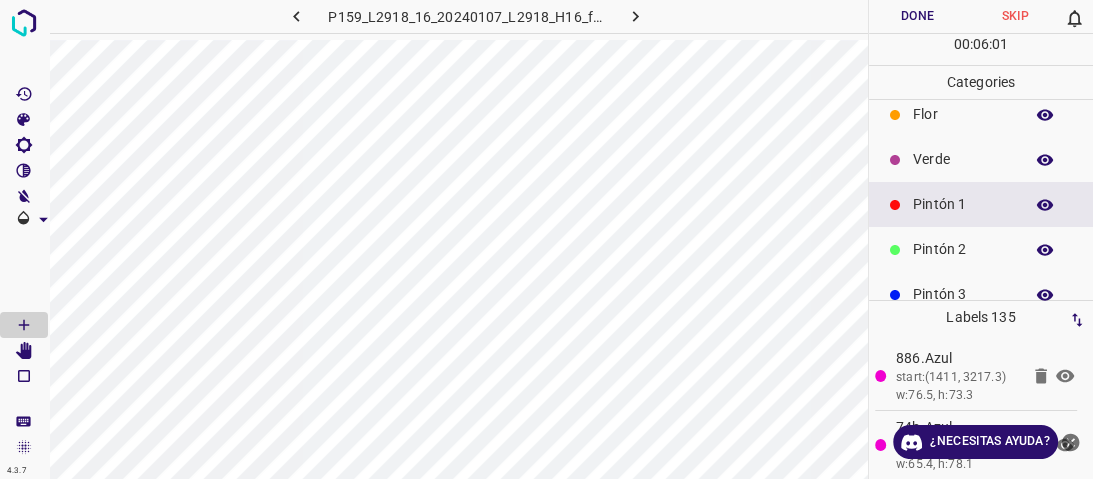 scroll, scrollTop: 176, scrollLeft: 0, axis: vertical 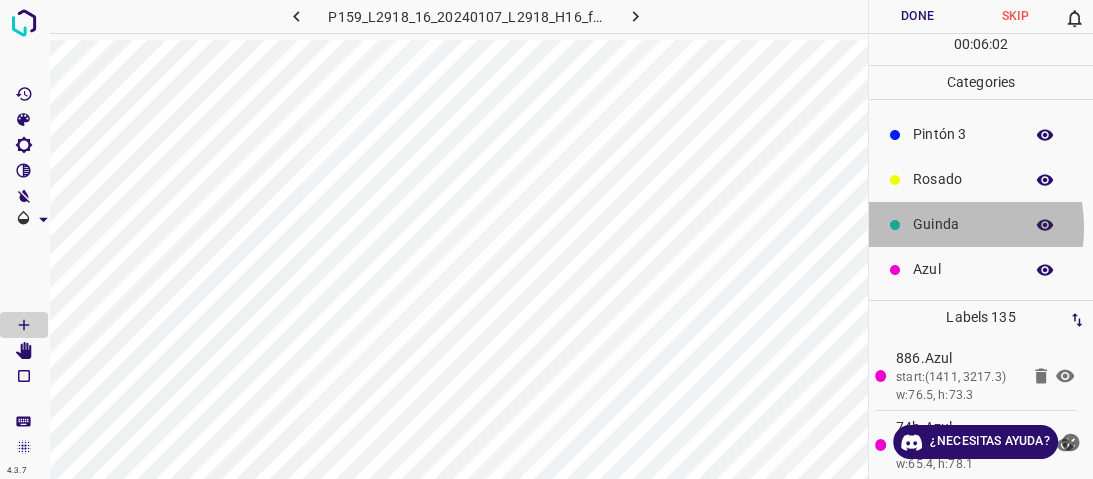 click on "Guinda" at bounding box center [963, 224] 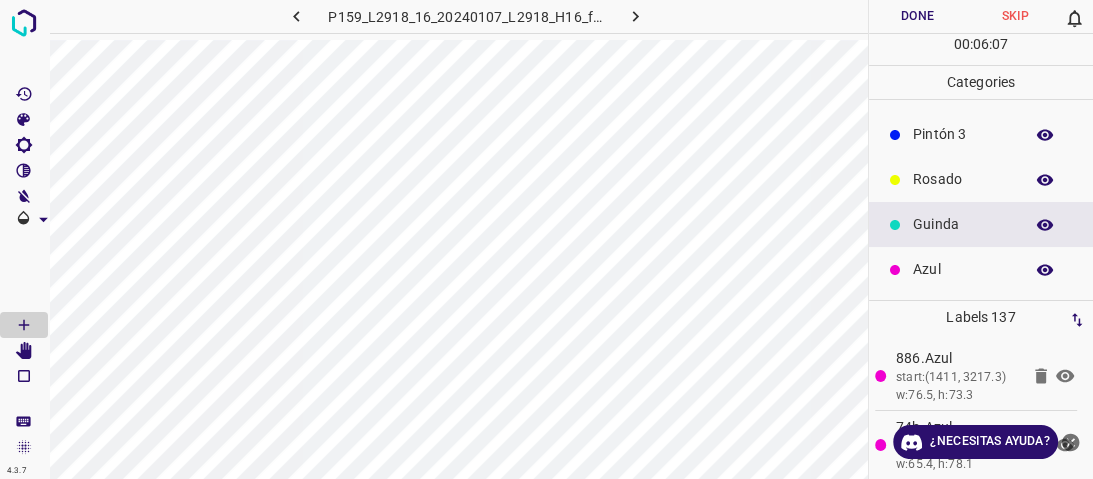 scroll, scrollTop: 16, scrollLeft: 0, axis: vertical 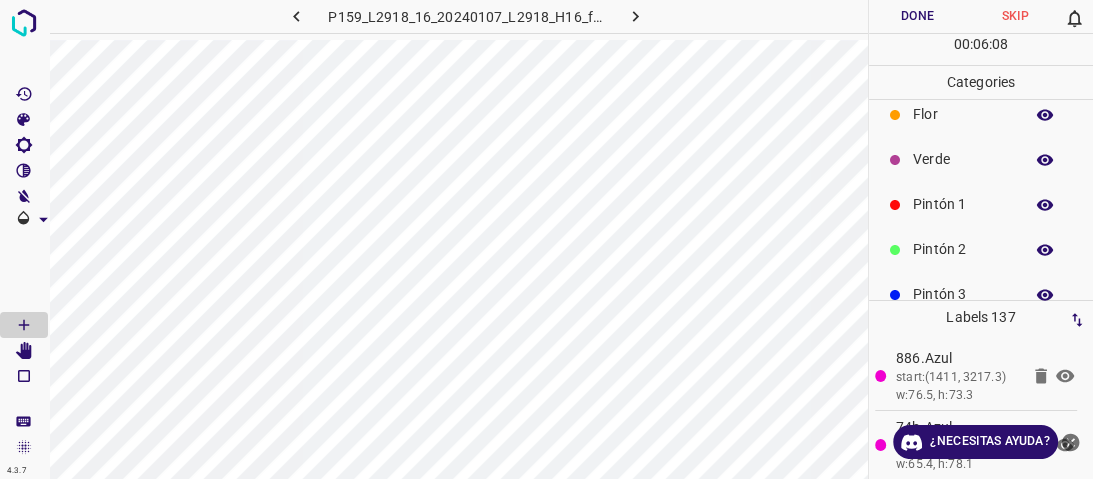 drag, startPoint x: 940, startPoint y: 162, endPoint x: 923, endPoint y: 173, distance: 20.248457 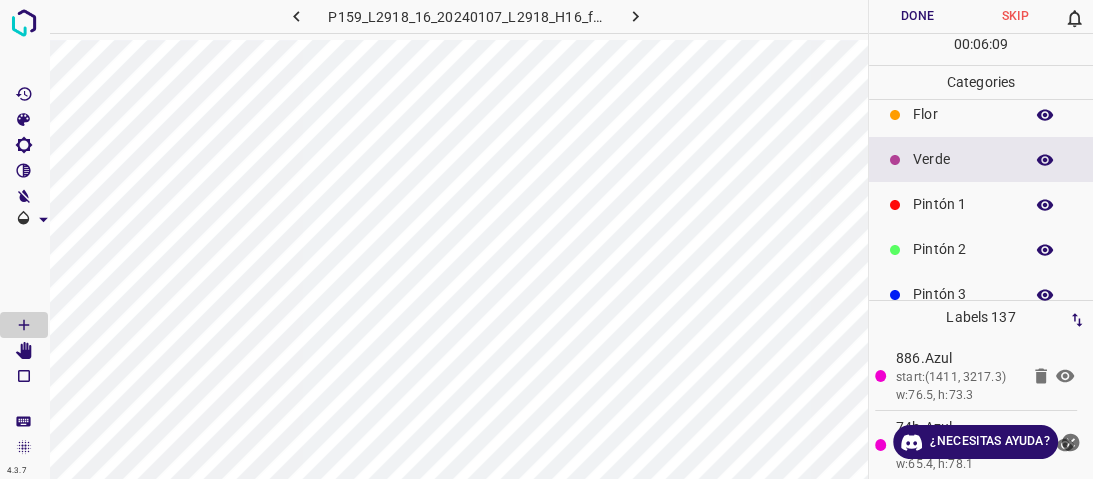 click on "Pintón 2" at bounding box center [963, 249] 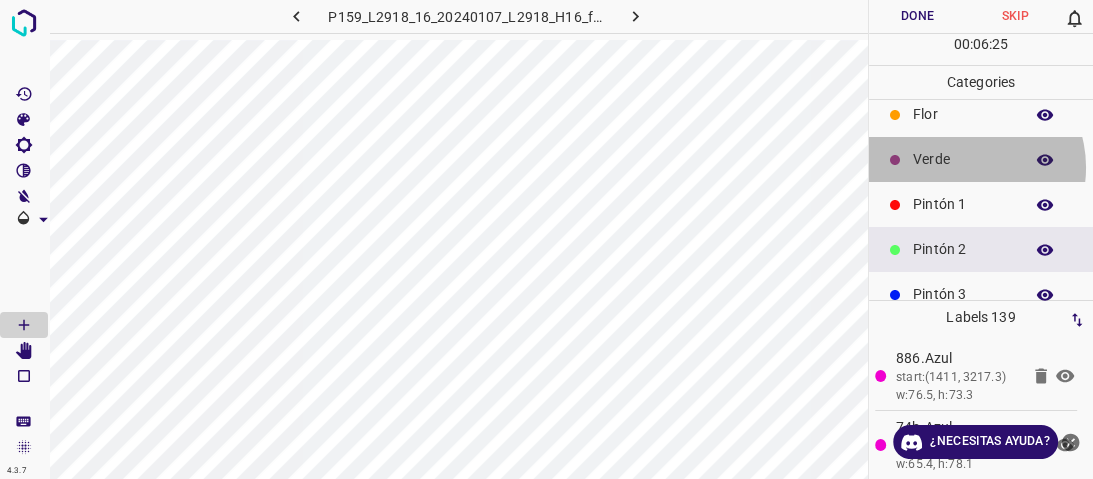 click on "Verde" at bounding box center (963, 159) 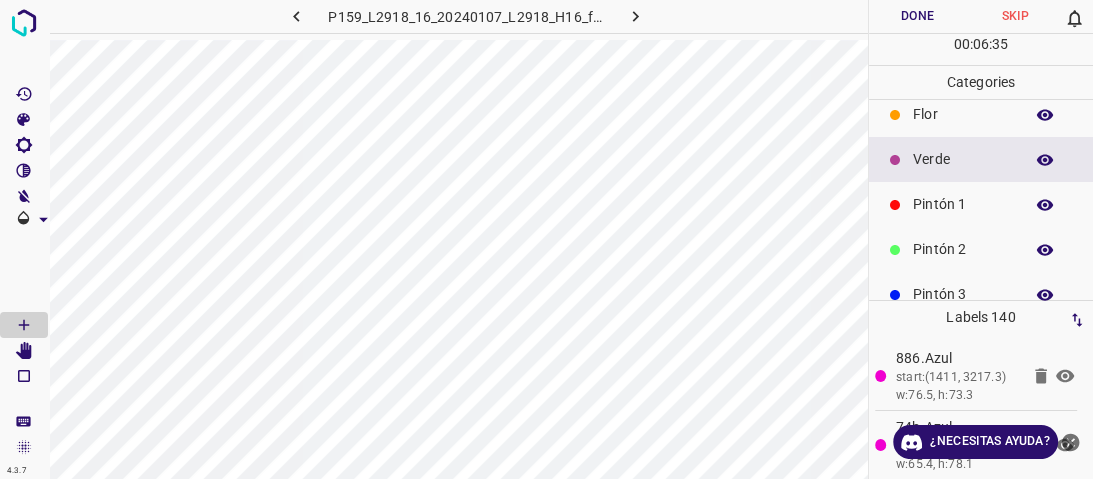 click on "Pintón 1" at bounding box center [981, 204] 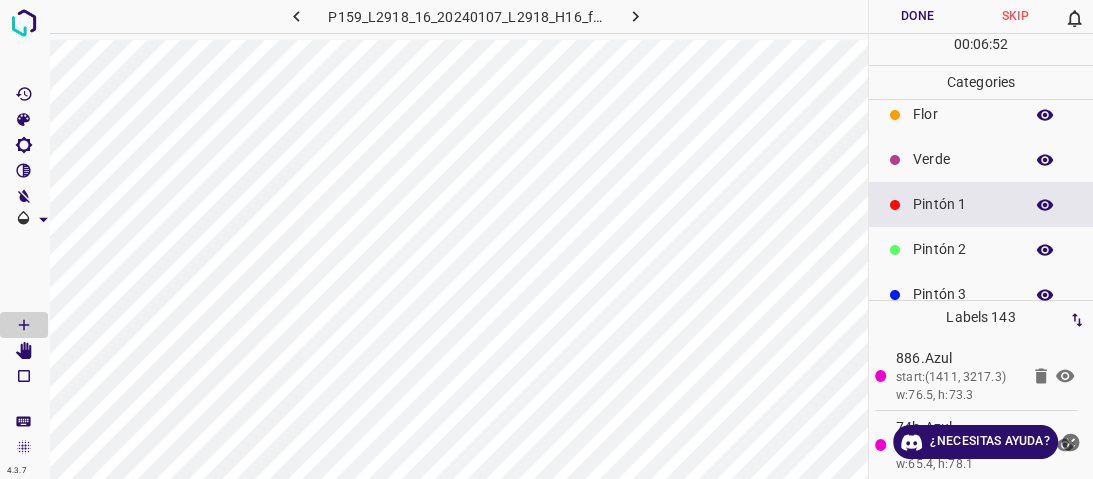 click on "Verde" at bounding box center (963, 159) 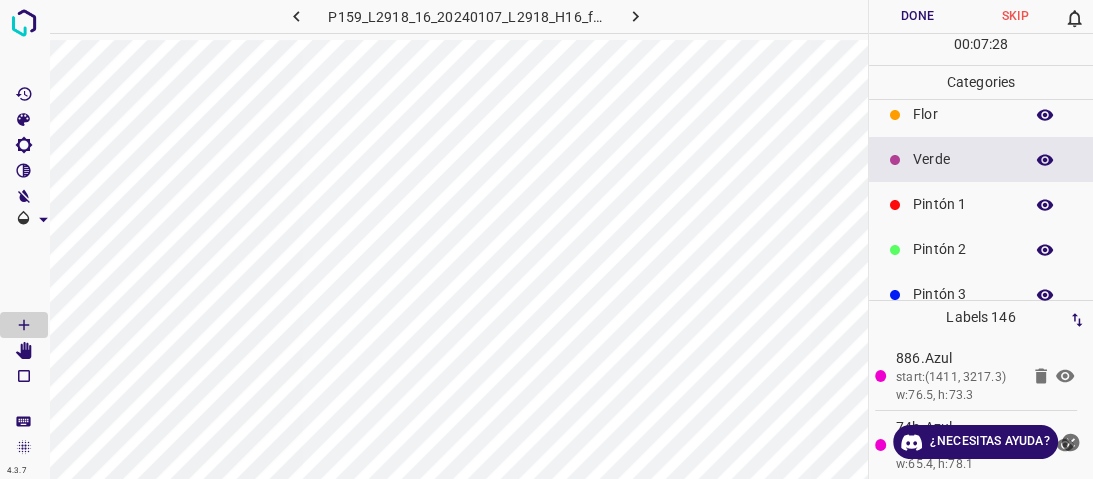 scroll, scrollTop: 176, scrollLeft: 0, axis: vertical 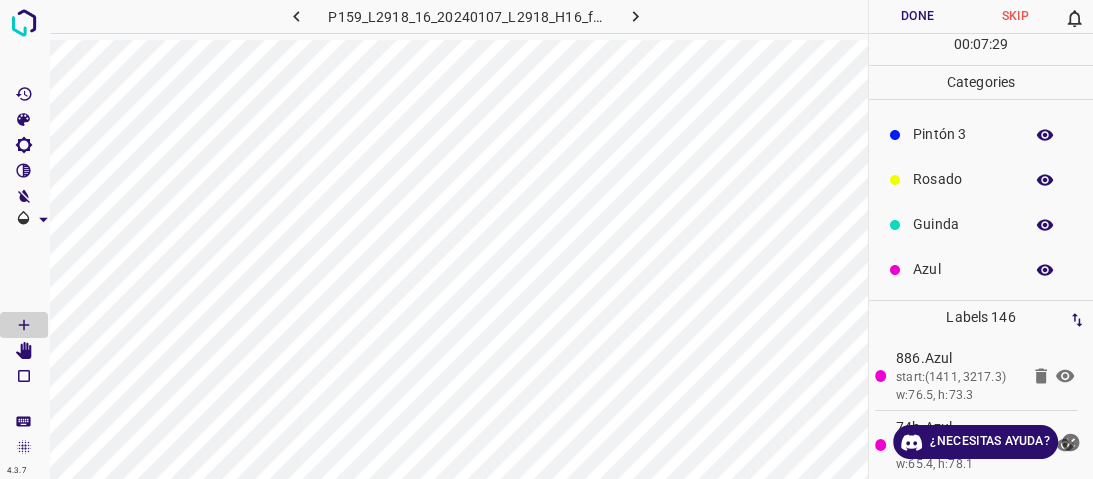 click on "Azul" at bounding box center [963, 269] 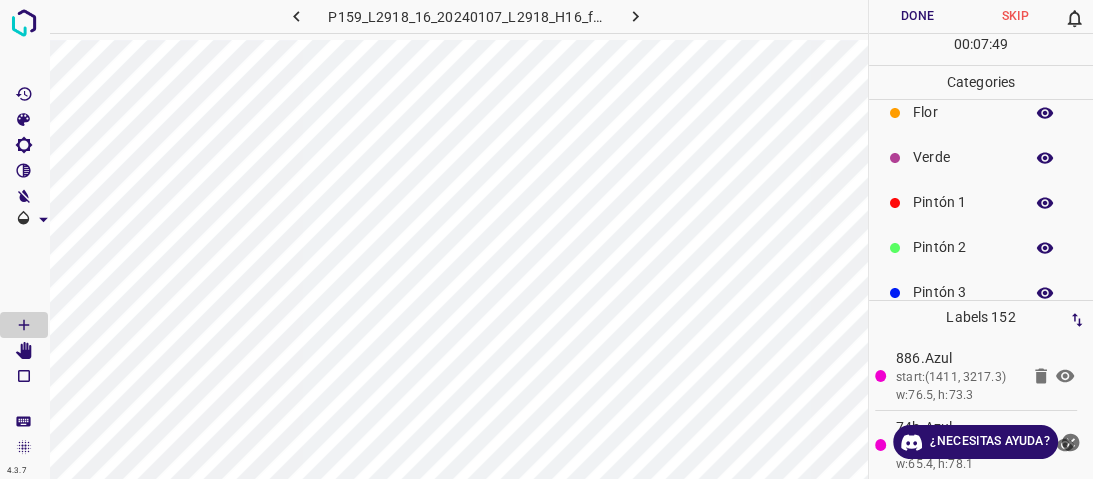 scroll, scrollTop: 16, scrollLeft: 0, axis: vertical 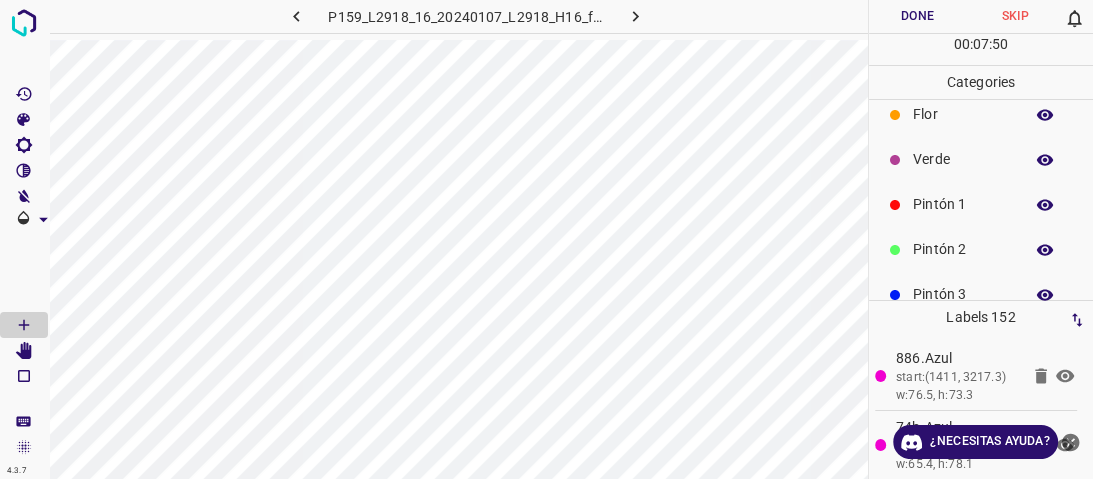 click on "Pintón 2" at bounding box center (963, 249) 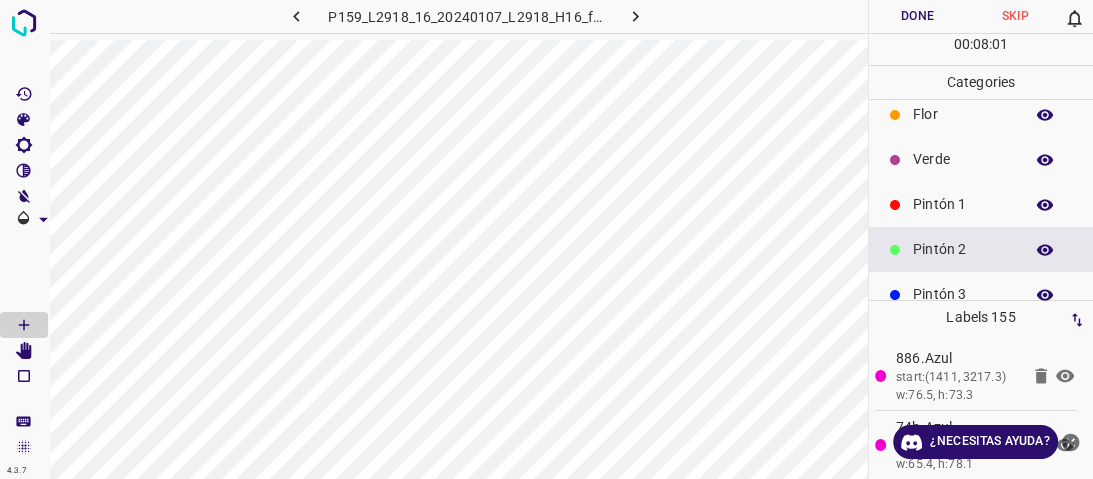 drag, startPoint x: 959, startPoint y: 160, endPoint x: 948, endPoint y: 171, distance: 15.556349 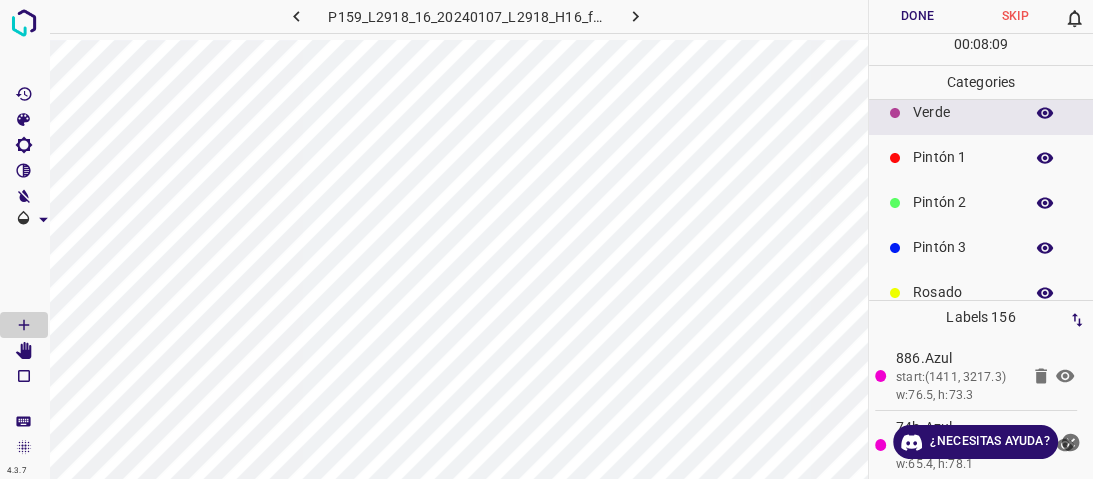 scroll, scrollTop: 176, scrollLeft: 0, axis: vertical 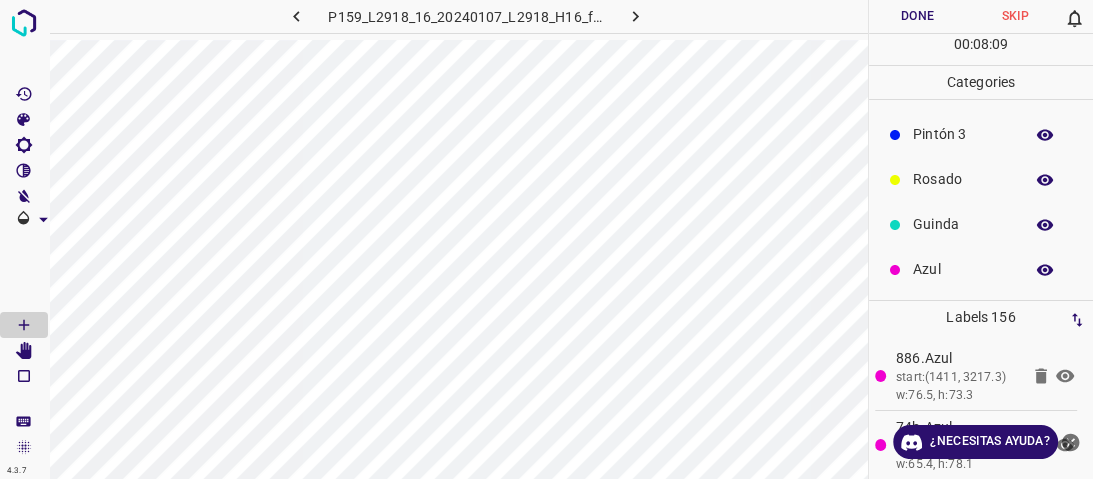 click on "Guinda" at bounding box center (963, 224) 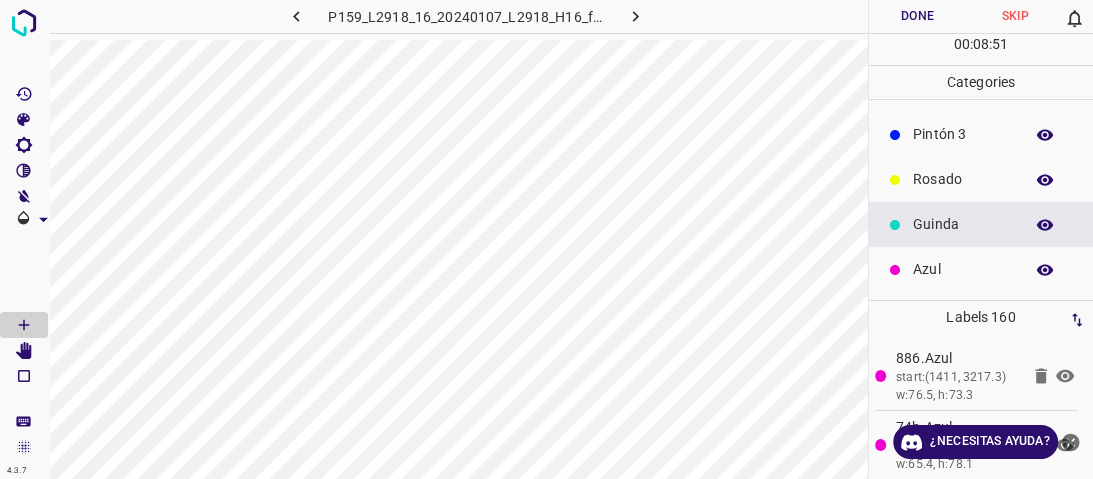 click on "Azul" at bounding box center (981, 269) 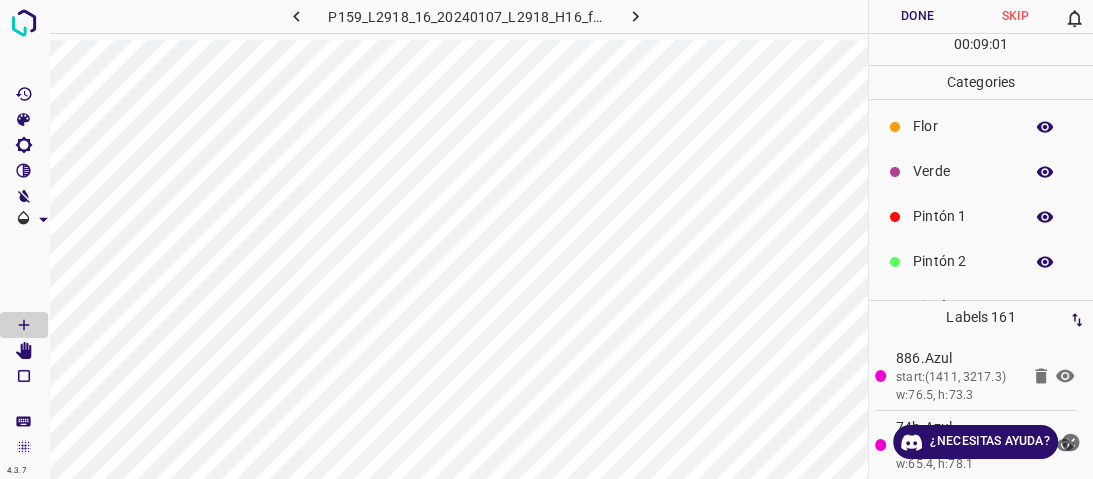scroll, scrollTop: 0, scrollLeft: 0, axis: both 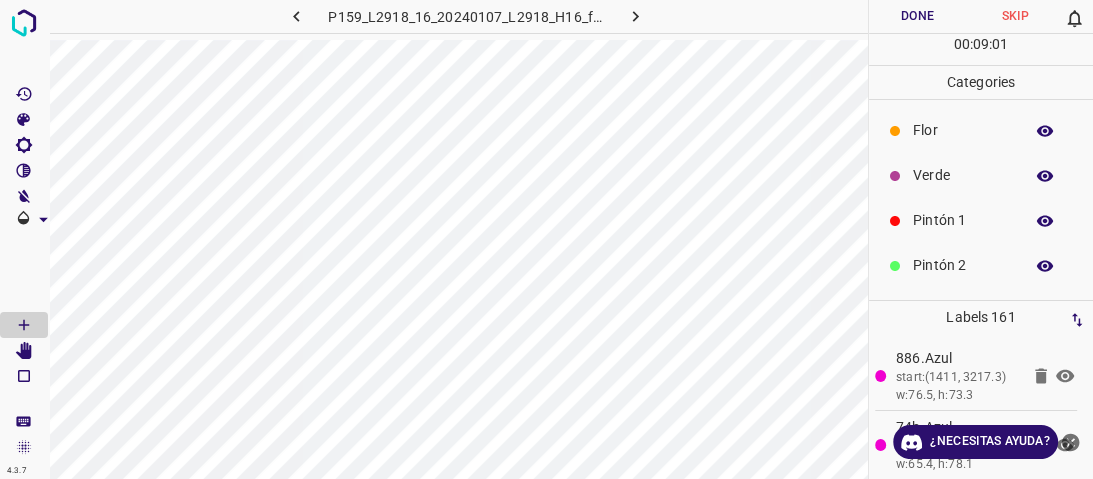 click on "Pintón 1" at bounding box center [963, 220] 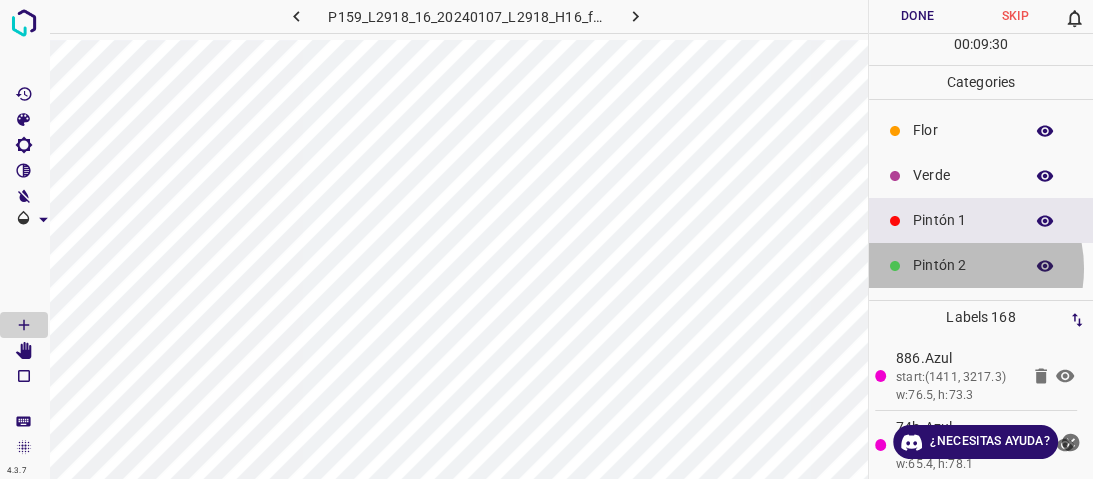 drag, startPoint x: 947, startPoint y: 268, endPoint x: 932, endPoint y: 268, distance: 15 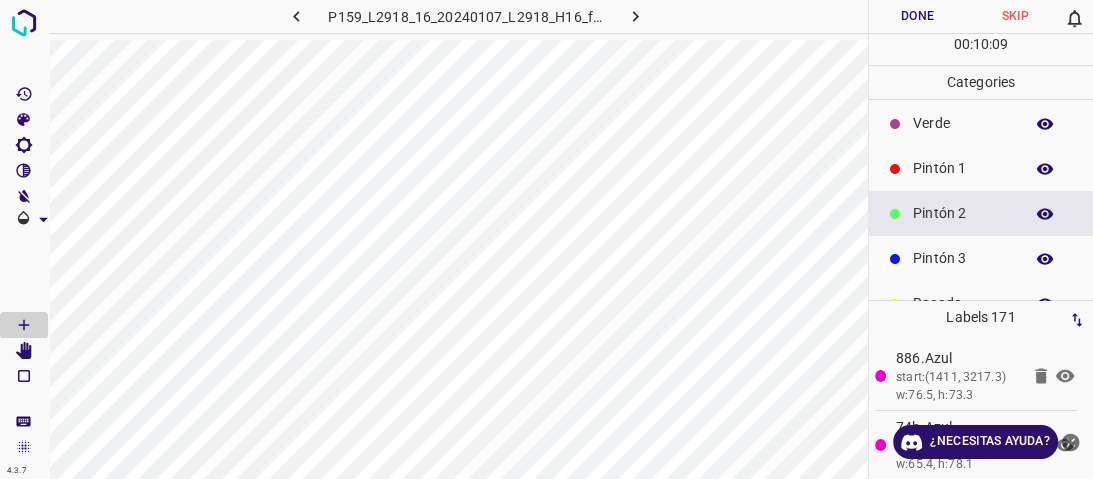 scroll, scrollTop: 176, scrollLeft: 0, axis: vertical 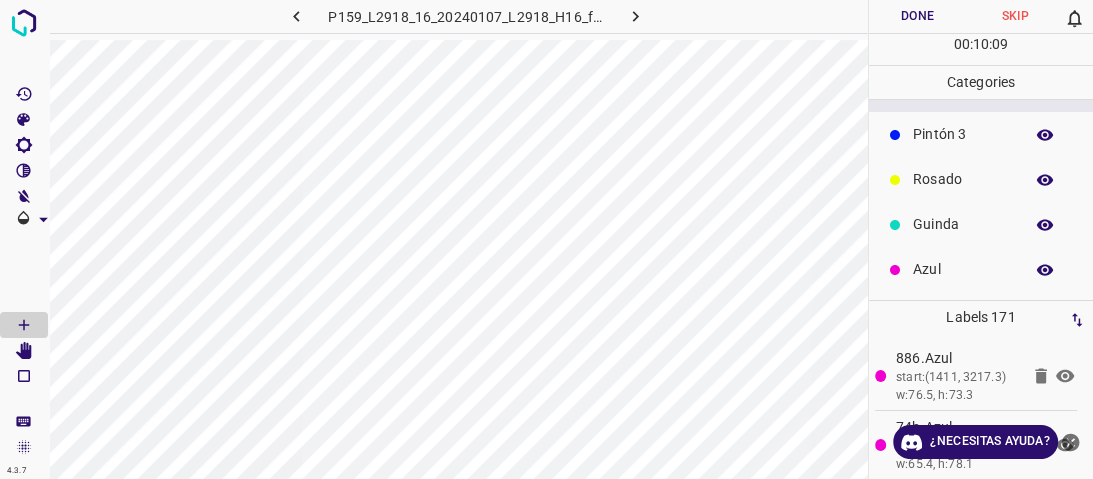 click on "Guinda" at bounding box center (981, 224) 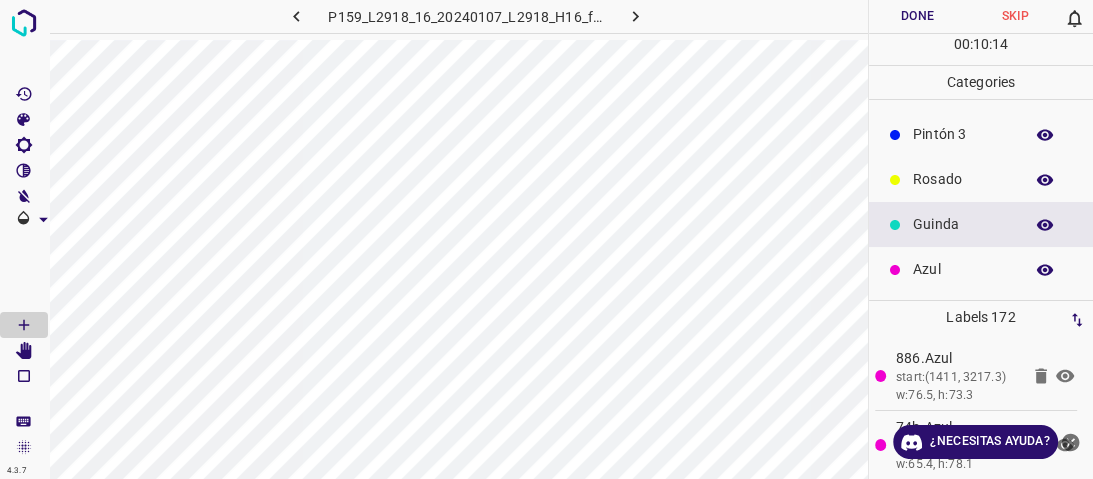 scroll, scrollTop: 16, scrollLeft: 0, axis: vertical 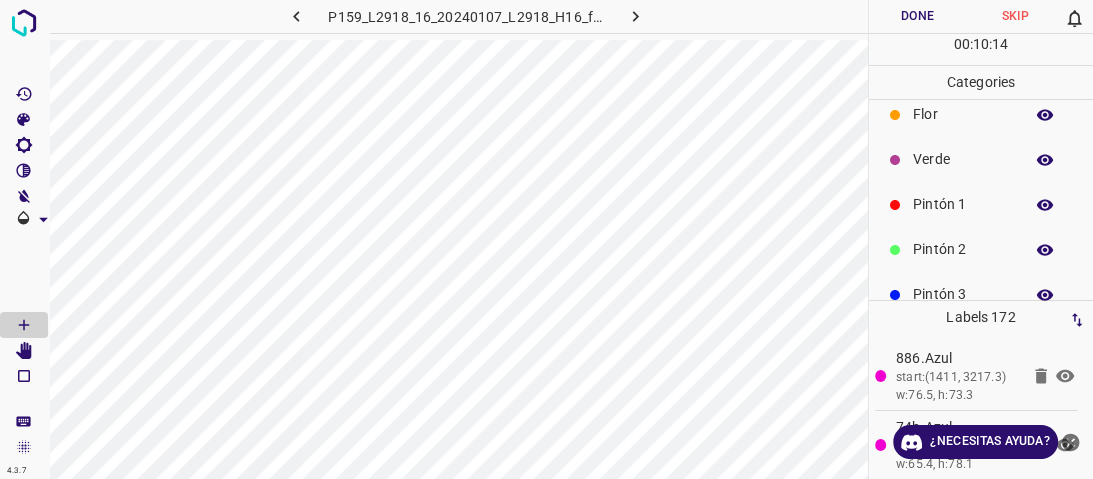 click on "Pintón 1" at bounding box center [963, 204] 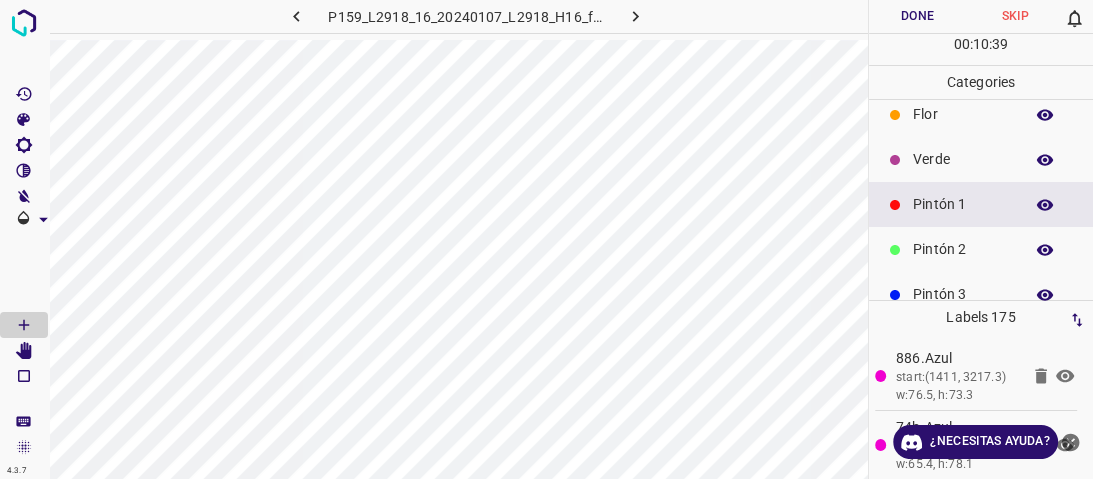 scroll, scrollTop: 96, scrollLeft: 0, axis: vertical 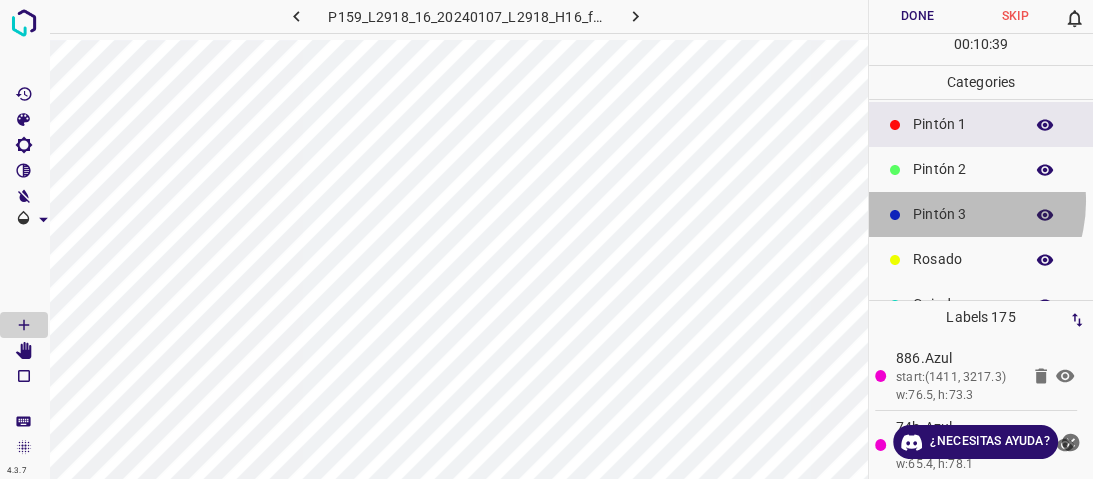 click on "Pintón 3" at bounding box center [981, 214] 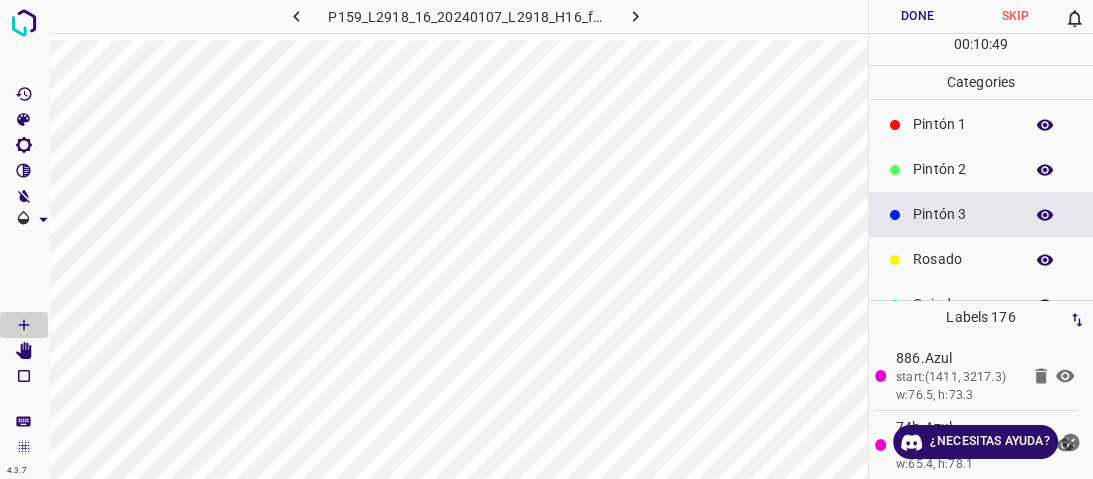 scroll, scrollTop: 16, scrollLeft: 0, axis: vertical 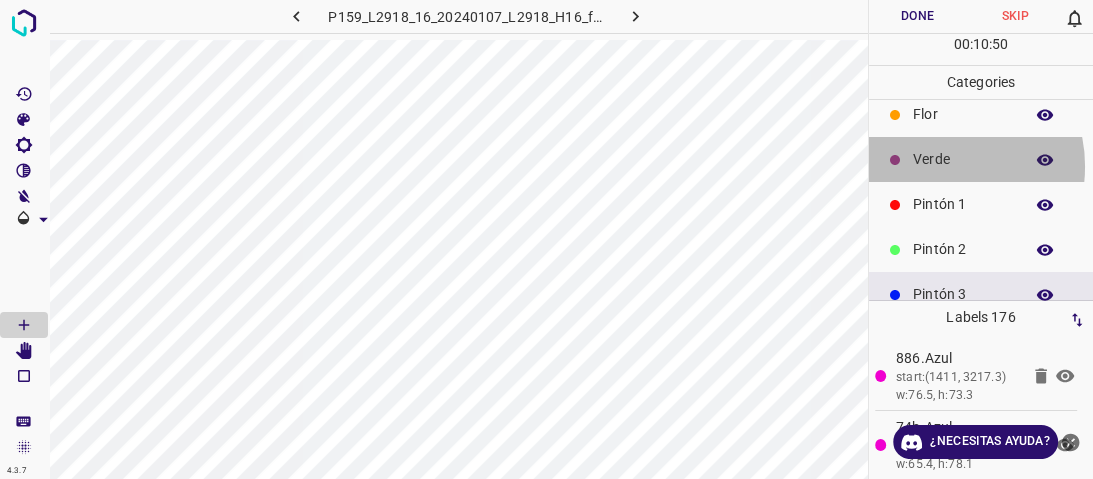 click on "Verde" at bounding box center [963, 159] 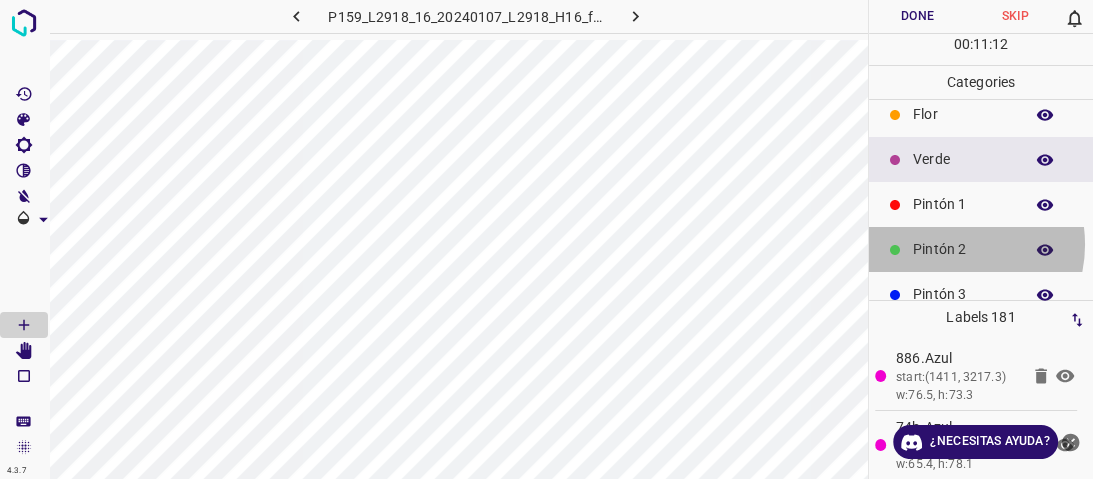 click on "Pintón 2" at bounding box center [963, 249] 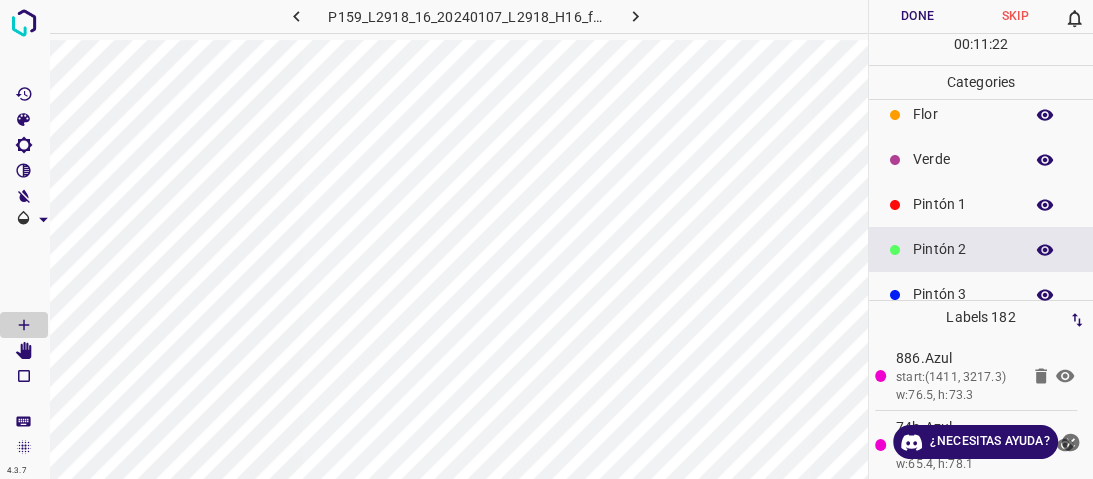 click on "Verde" at bounding box center [981, 159] 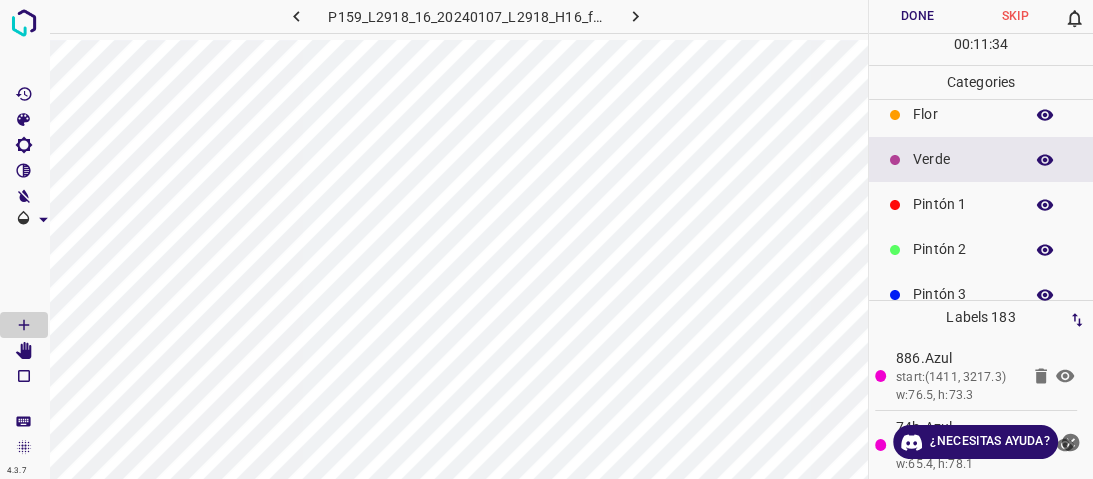 click on "Pintón 1" at bounding box center (963, 204) 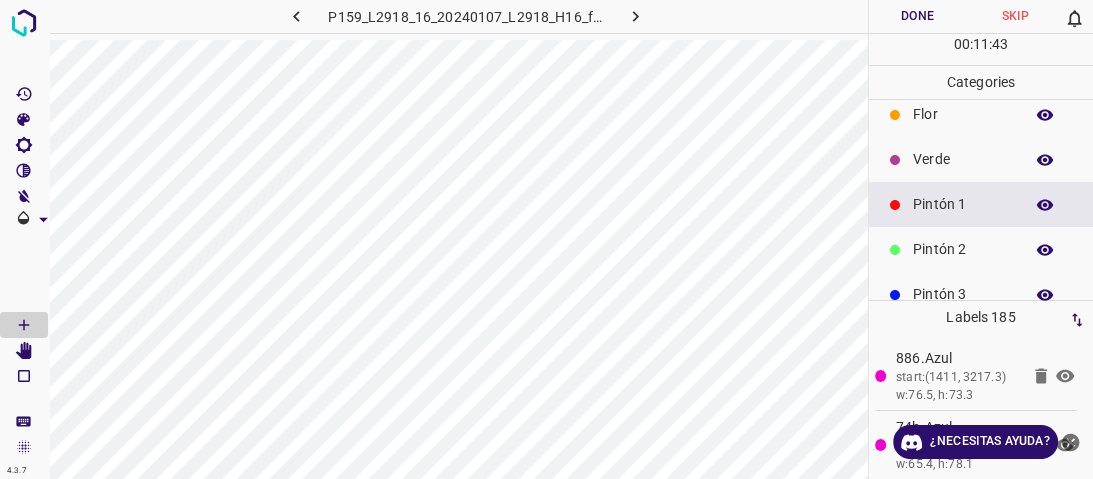 click on "Verde" at bounding box center (981, 159) 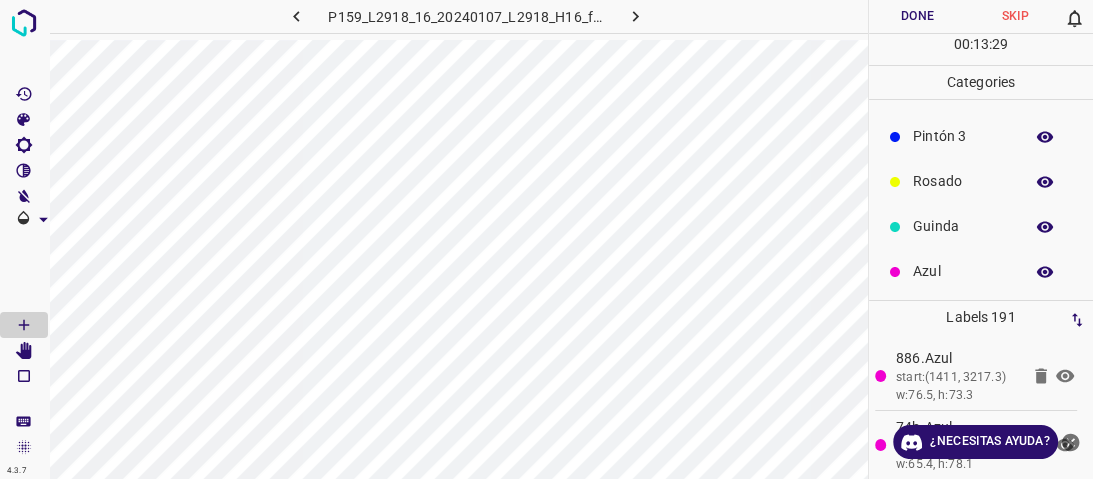 scroll, scrollTop: 176, scrollLeft: 0, axis: vertical 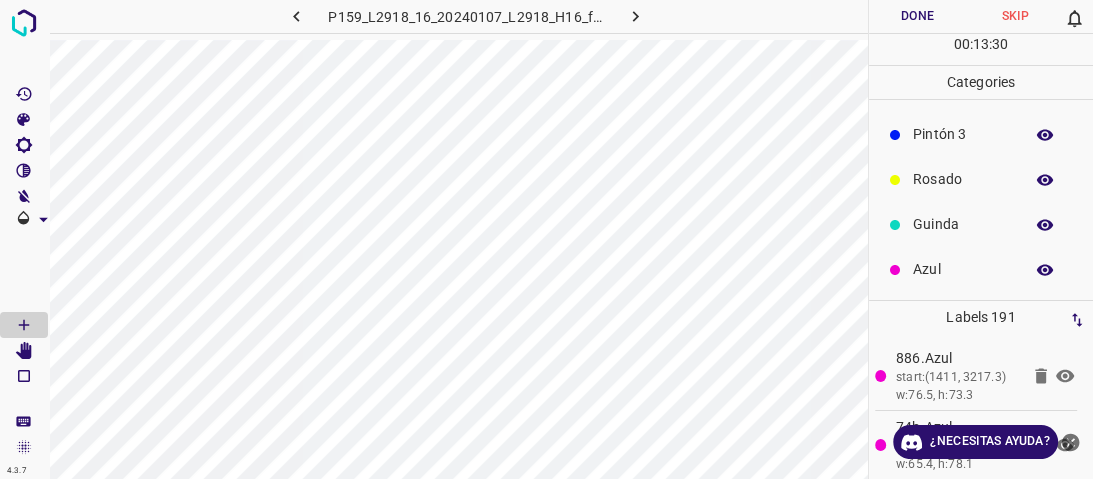 click on "Rosado" at bounding box center (963, 179) 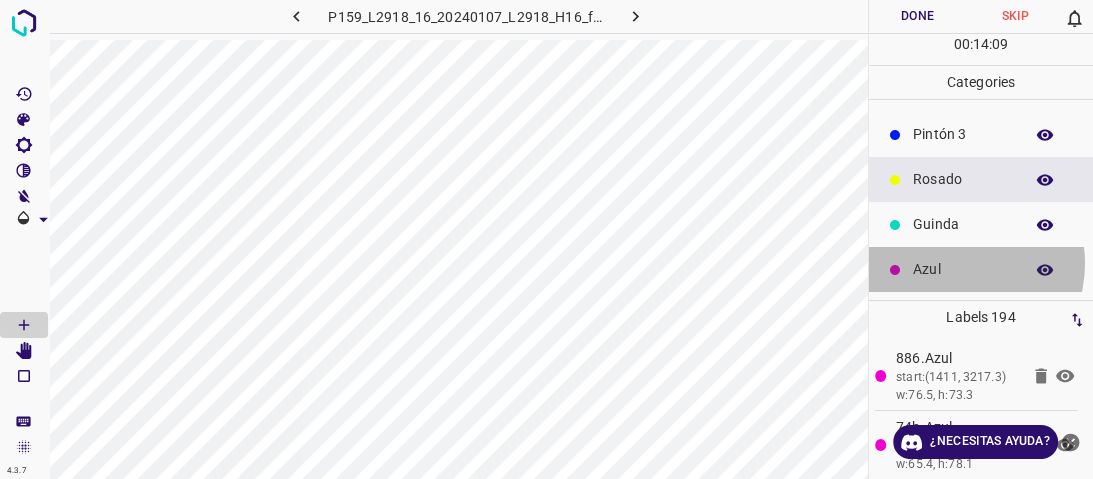 click on "Azul" at bounding box center (963, 269) 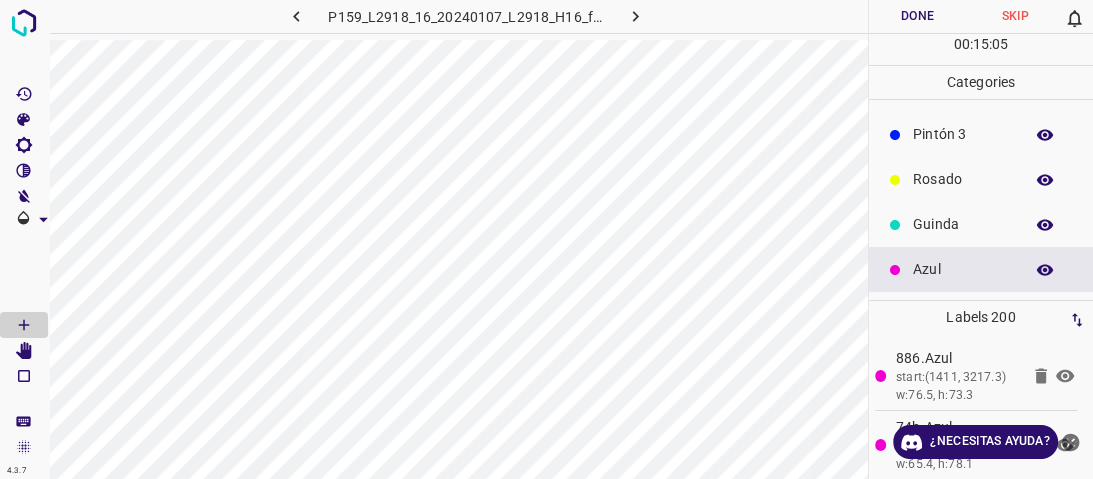 click on "Guinda" at bounding box center (963, 224) 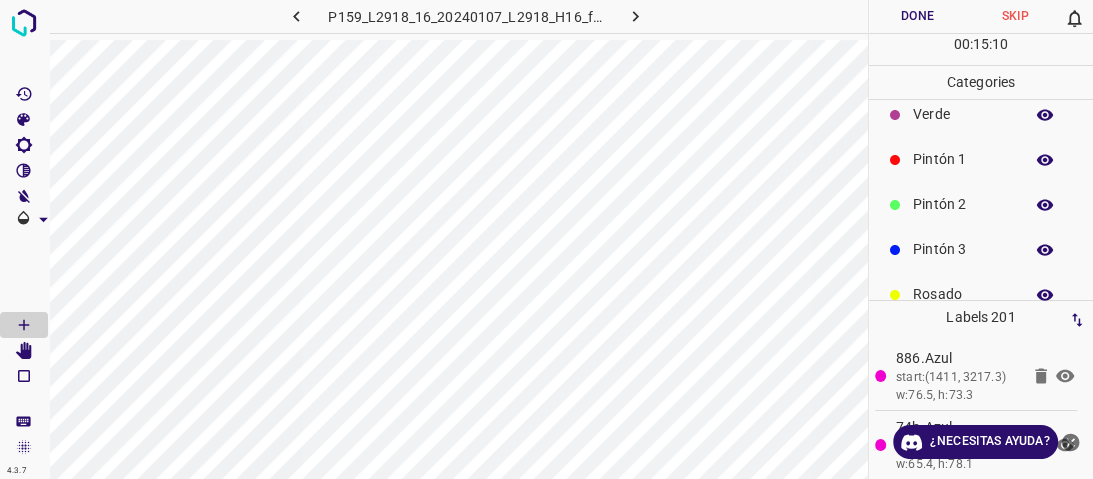 scroll, scrollTop: 16, scrollLeft: 0, axis: vertical 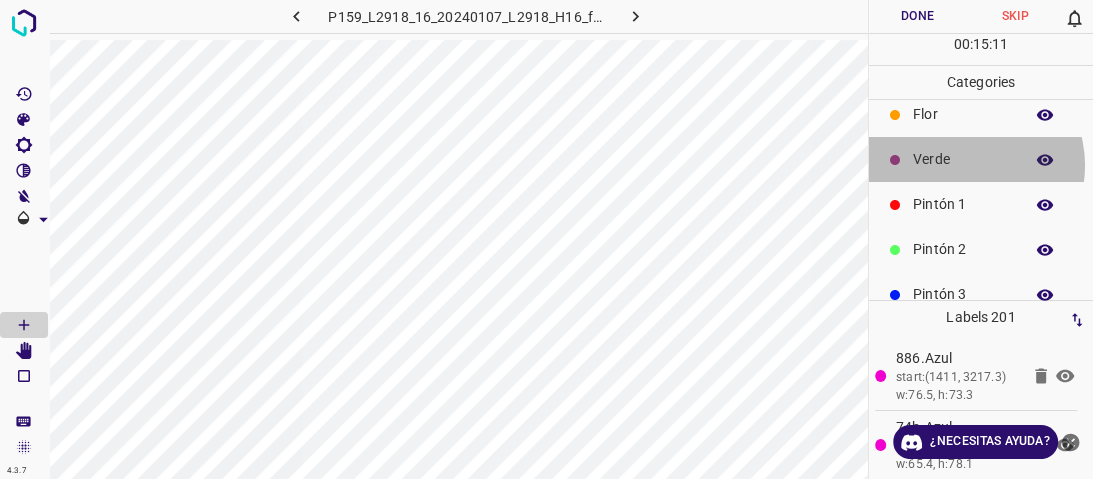 click on "Verde" at bounding box center [963, 159] 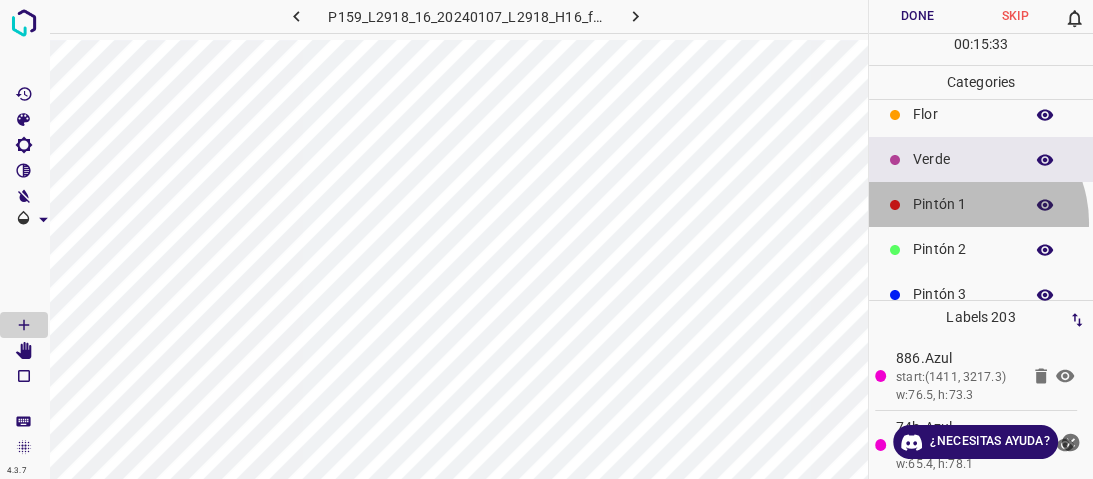 click on "Pintón 1" at bounding box center [981, 204] 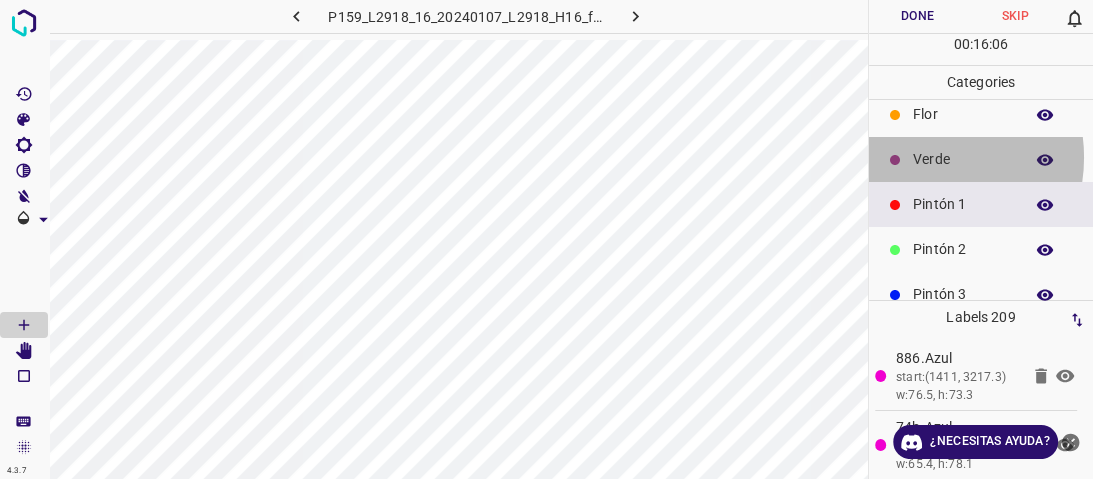 click on "Verde" at bounding box center (963, 159) 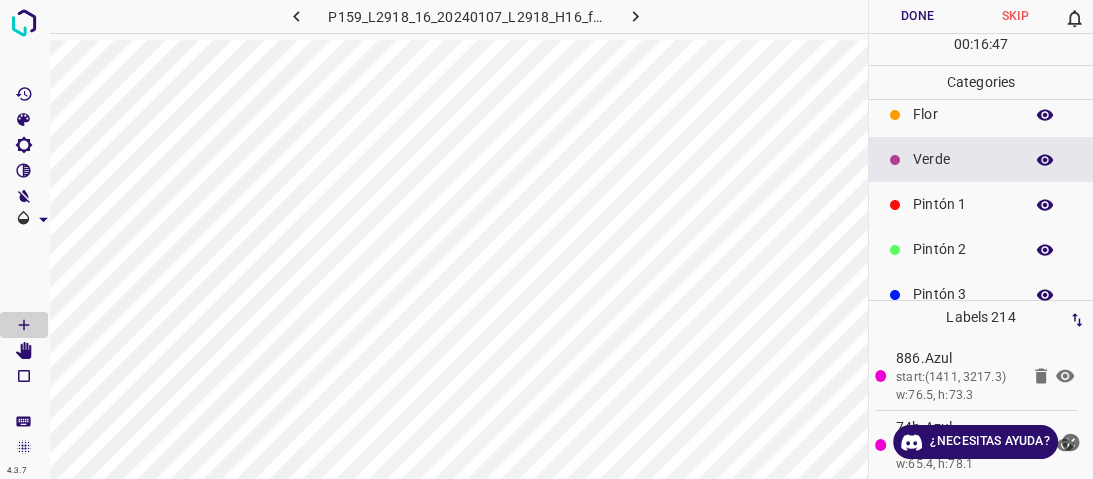 click on "Verde" at bounding box center (981, 159) 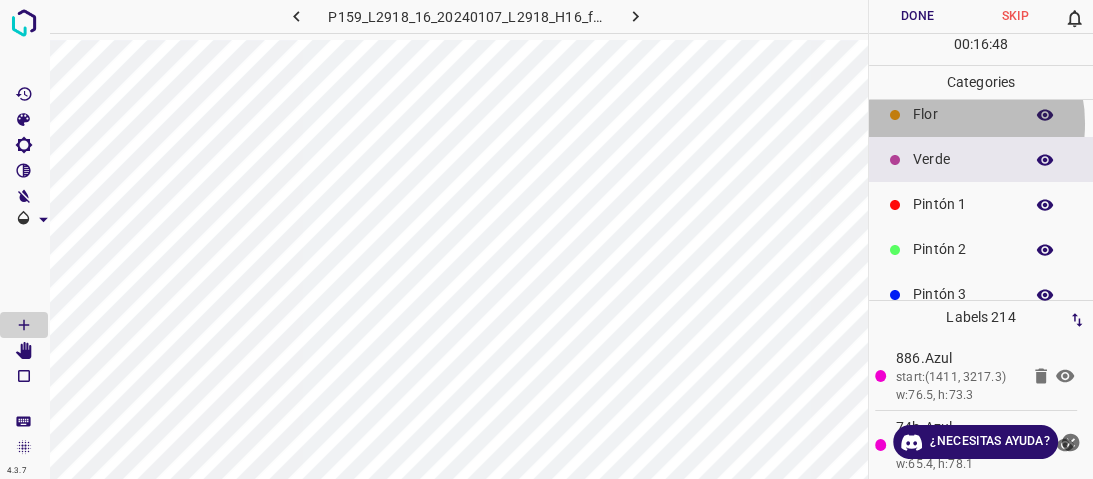 click on "Flor" at bounding box center (963, 114) 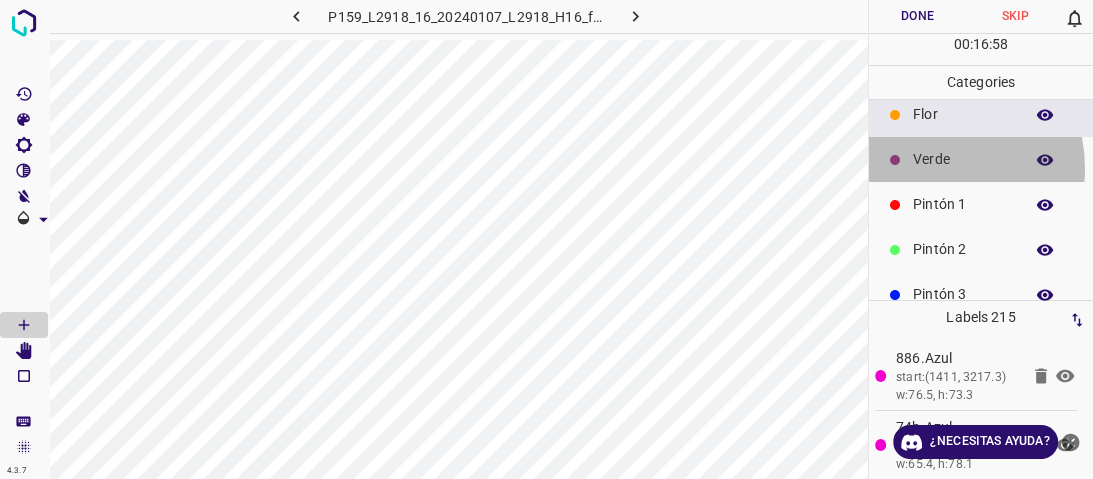 click on "Verde" at bounding box center [963, 159] 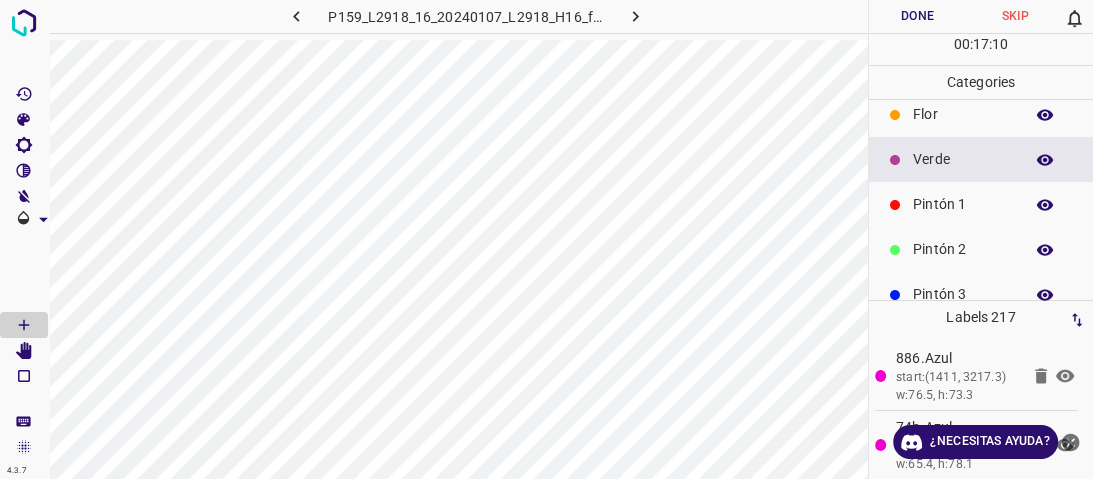 click on "Pintón 1" at bounding box center [981, 204] 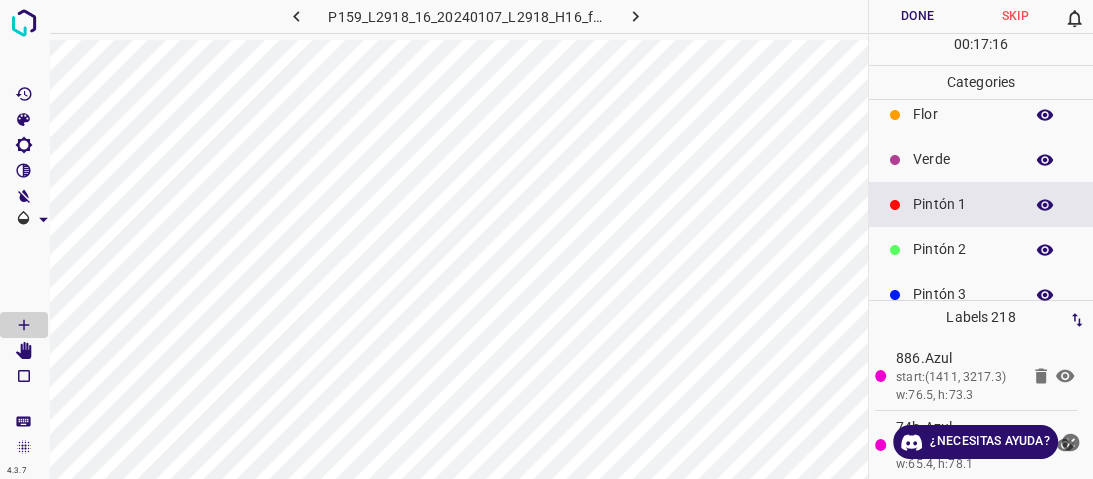 click on "Verde" at bounding box center (963, 159) 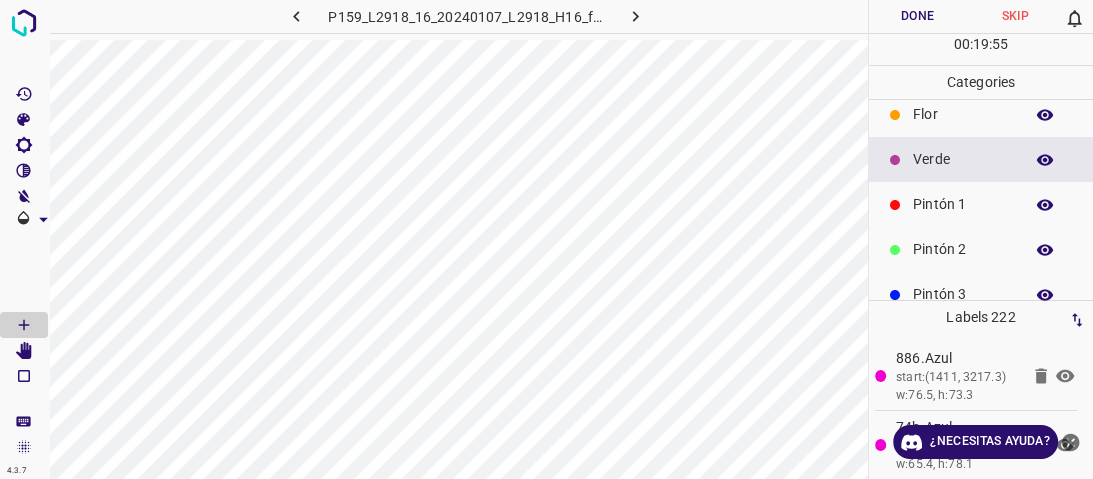 click on "Done" at bounding box center [918, 16] 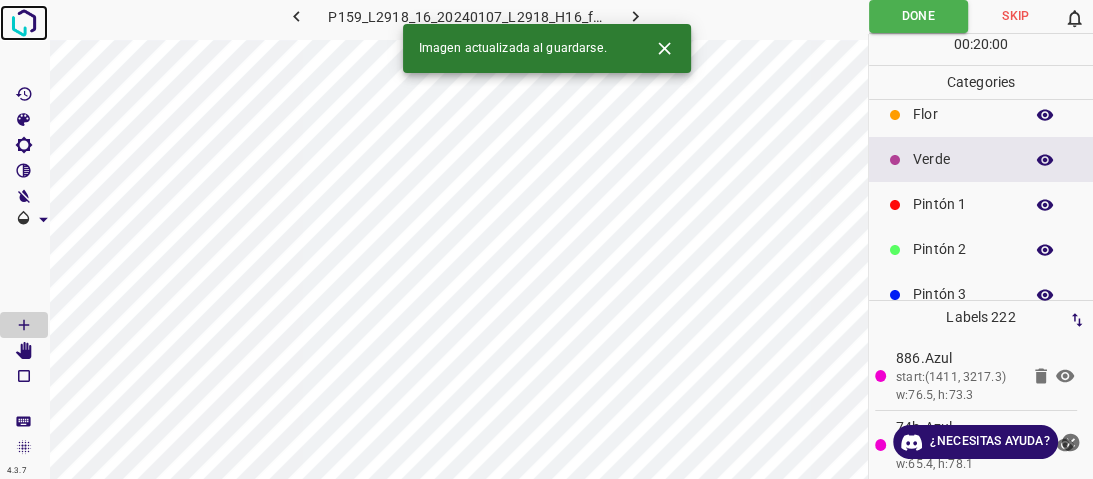 click at bounding box center (24, 23) 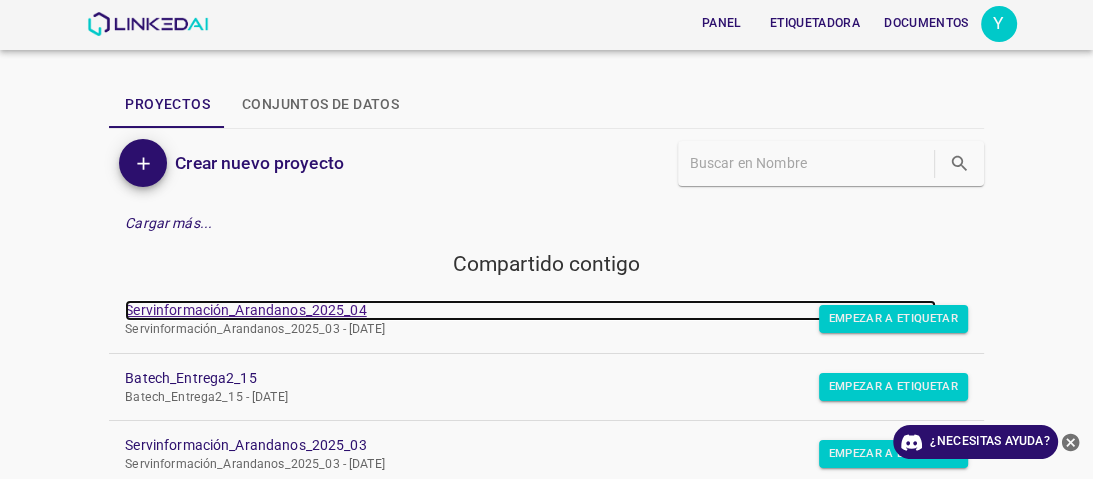 click on "Servinformación_Arandanos_2025_04" at bounding box center (245, 310) 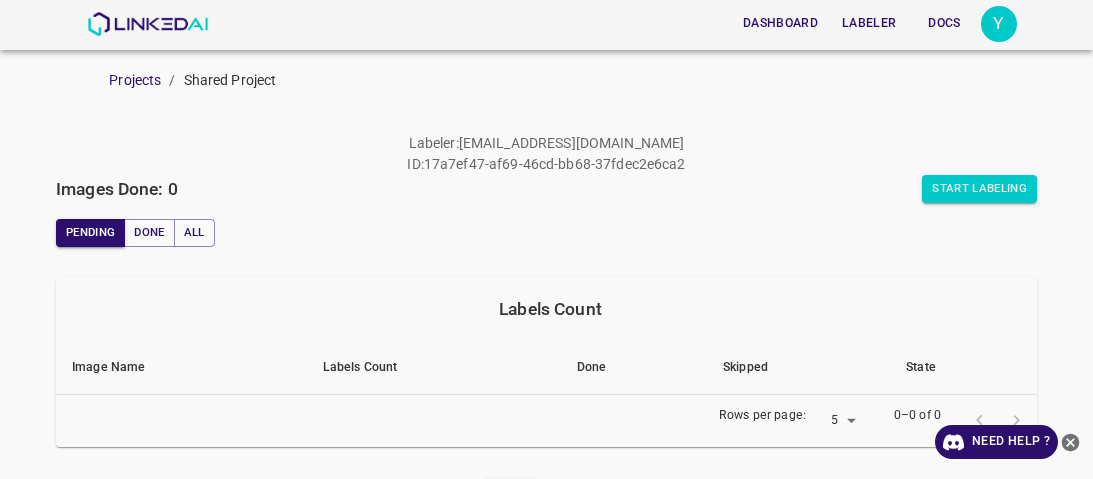 scroll, scrollTop: 0, scrollLeft: 0, axis: both 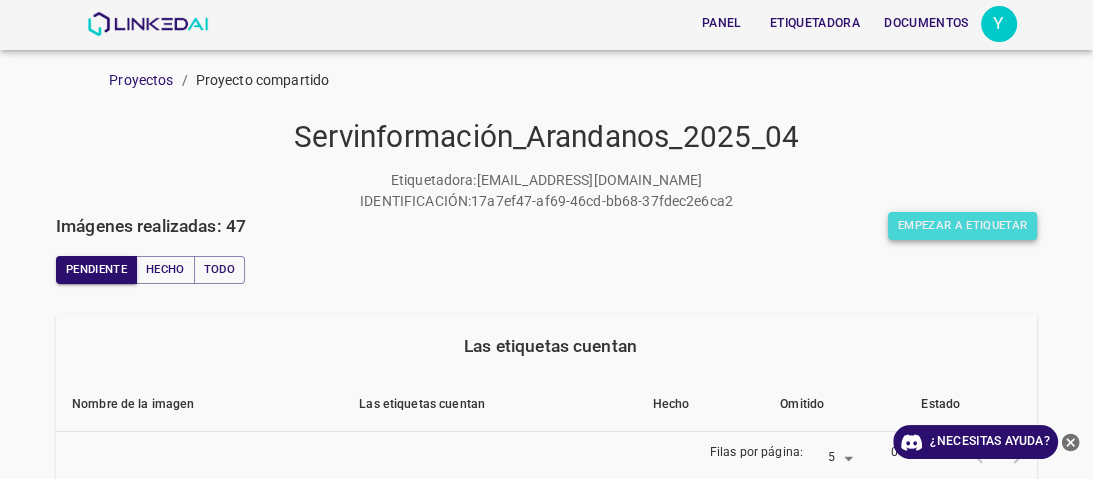 click on "Empezar a etiquetar" at bounding box center (962, 225) 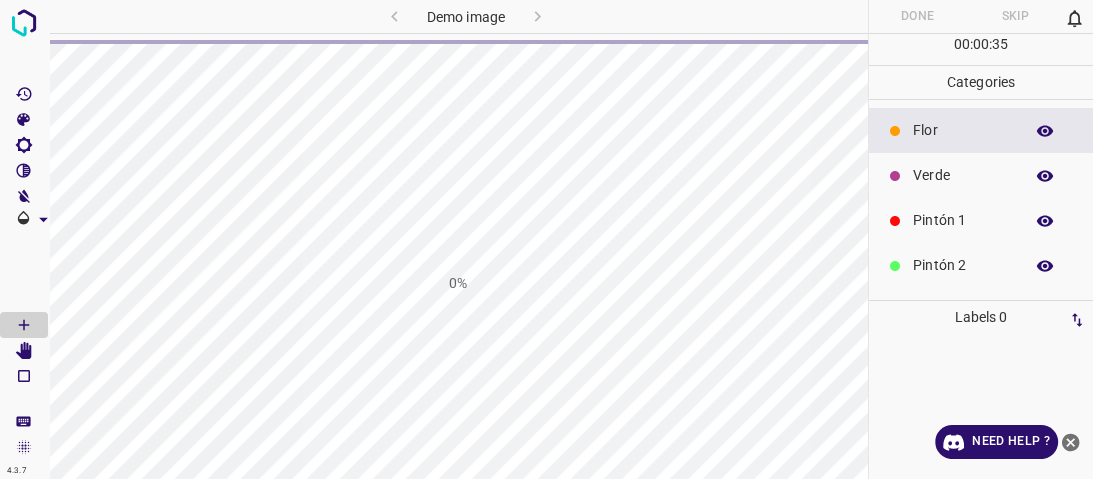 click at bounding box center (24, 239) 